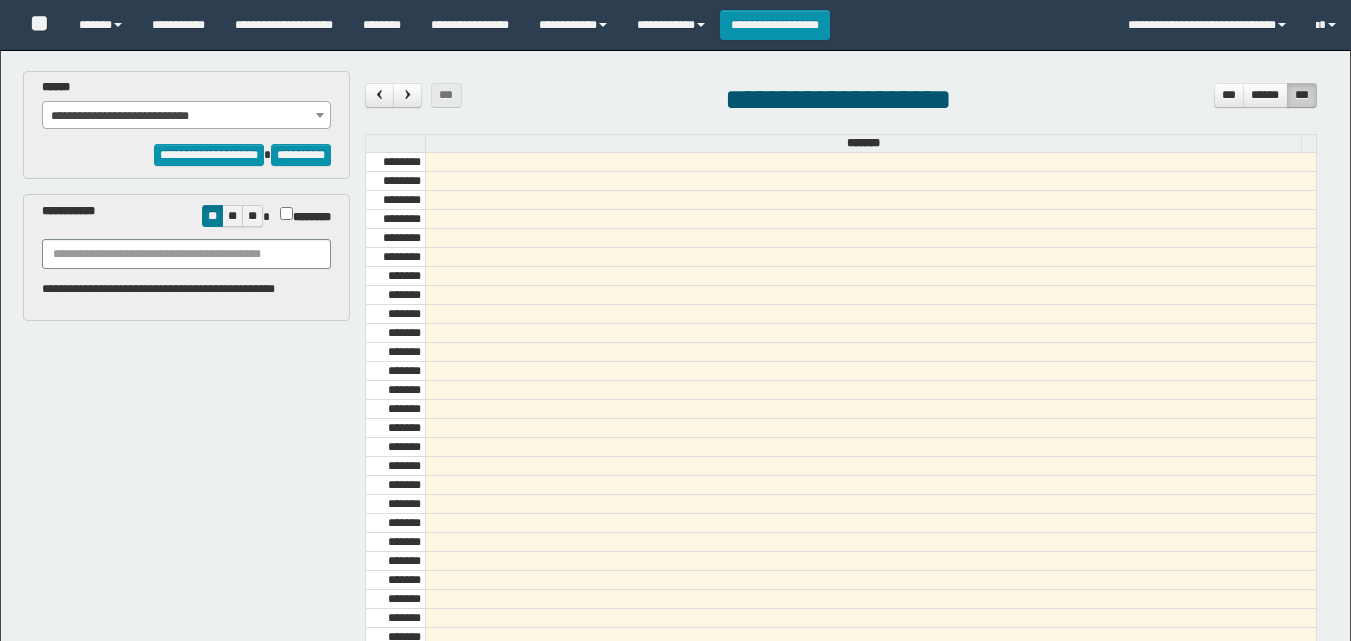 select on "******" 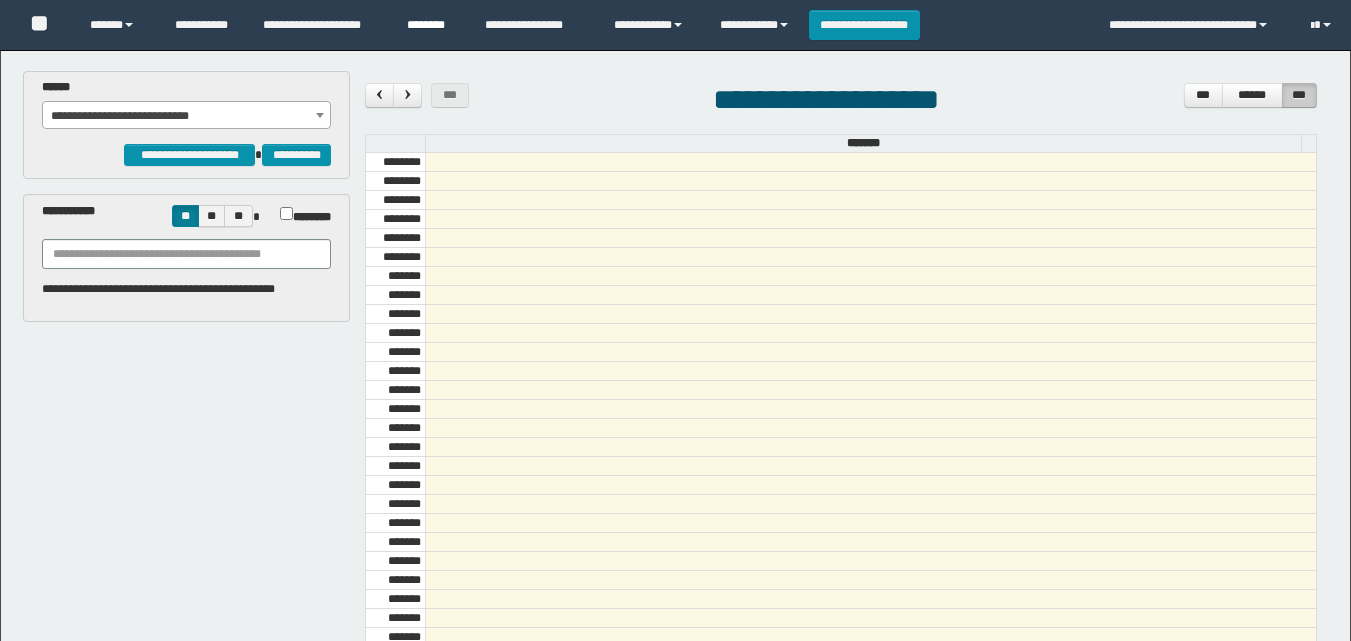 scroll, scrollTop: 0, scrollLeft: 0, axis: both 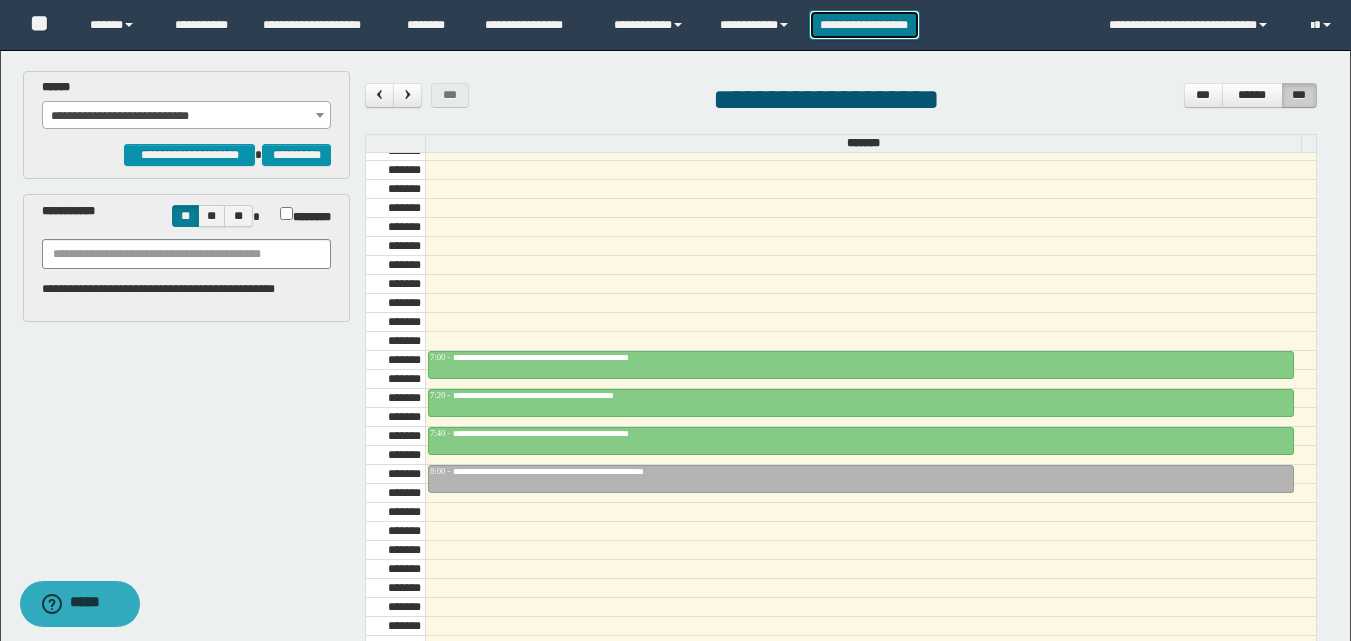 click on "**********" at bounding box center [864, 25] 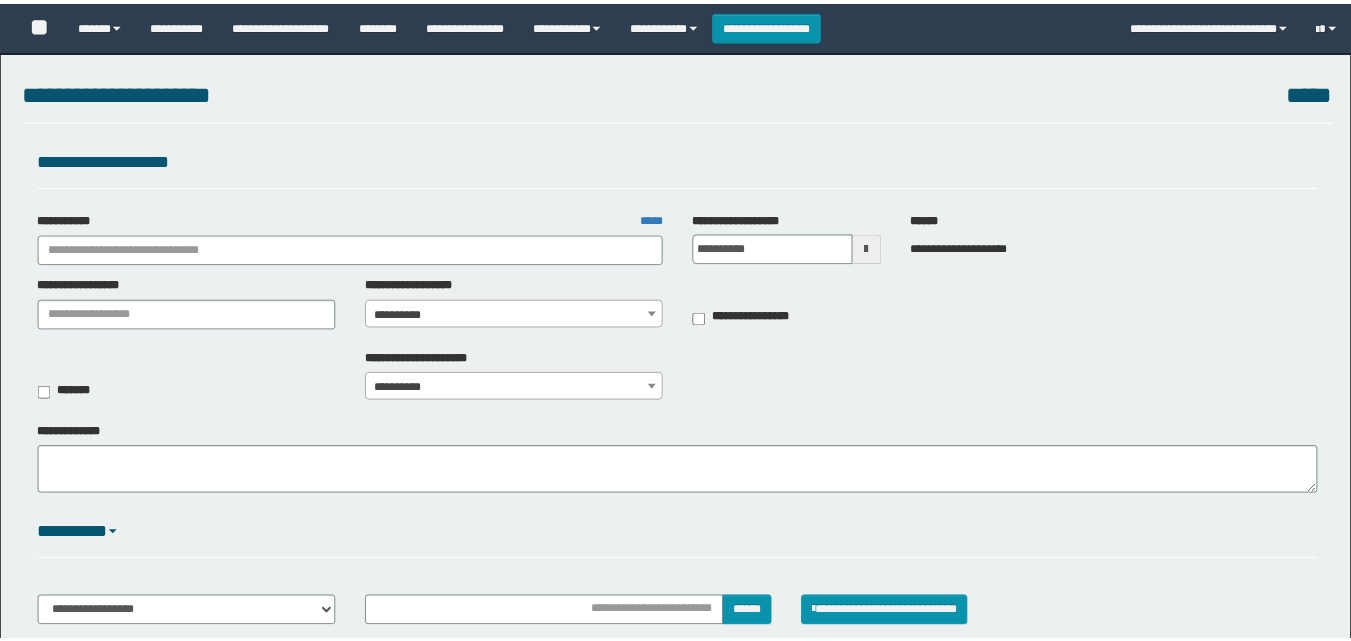 scroll, scrollTop: 0, scrollLeft: 0, axis: both 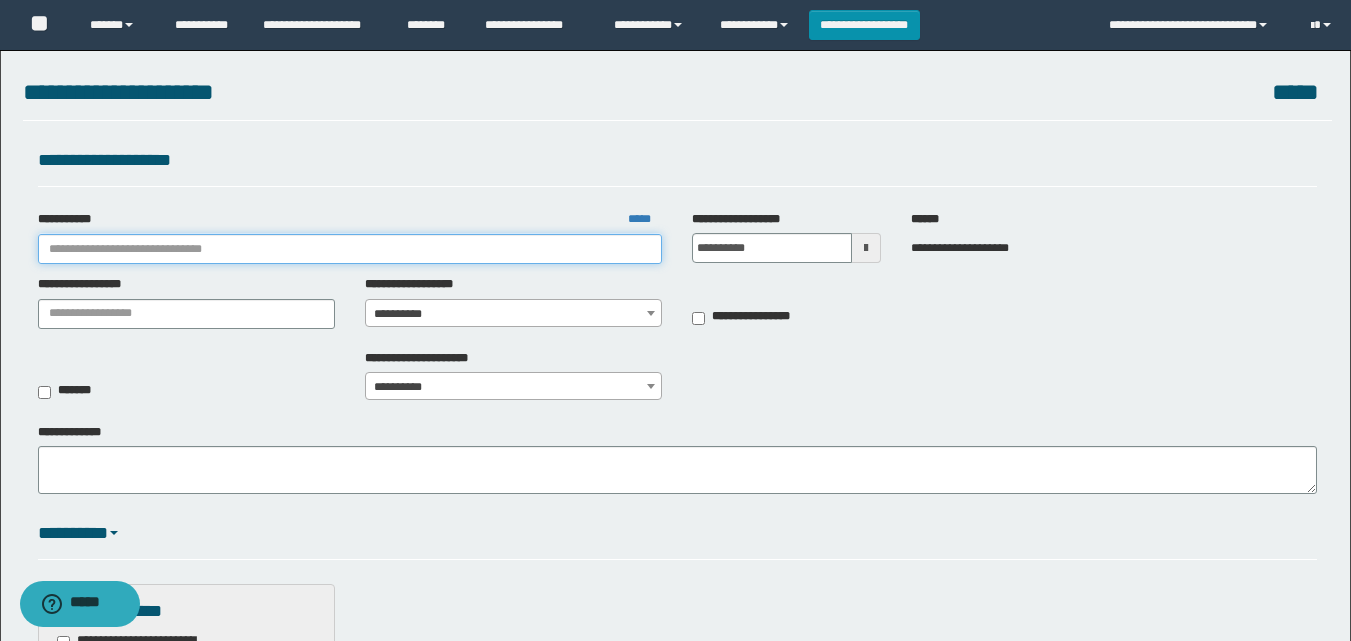 click on "**********" at bounding box center [350, 249] 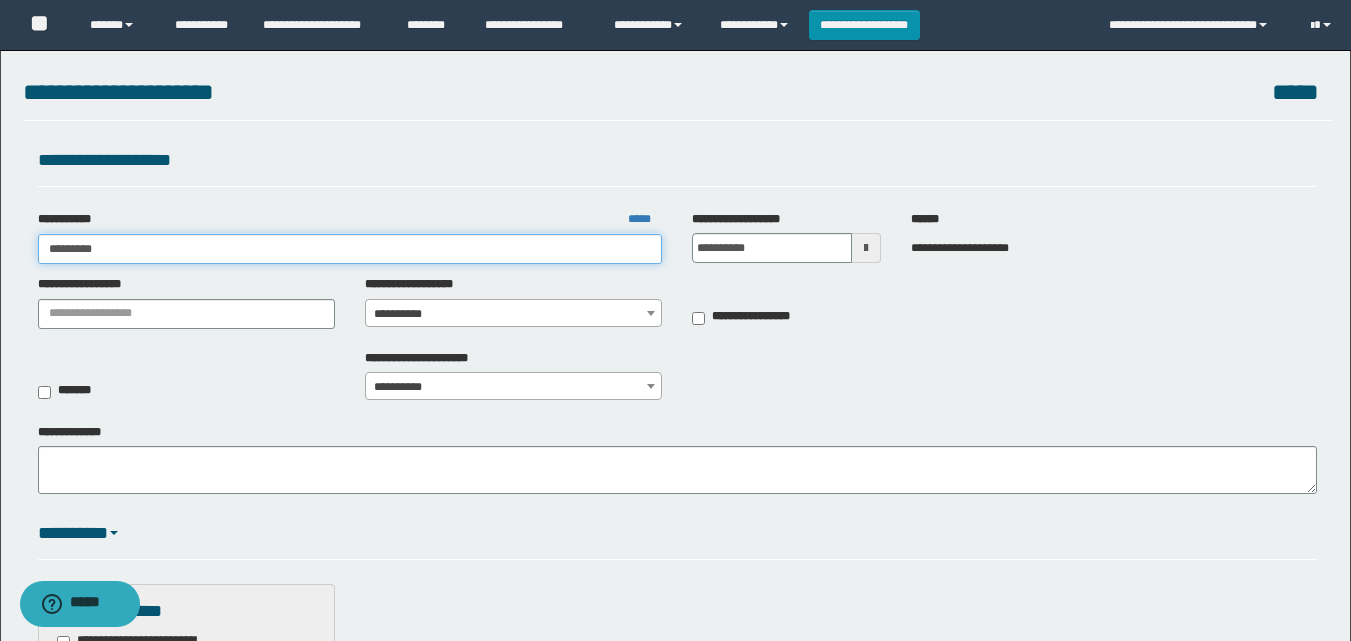 type on "**********" 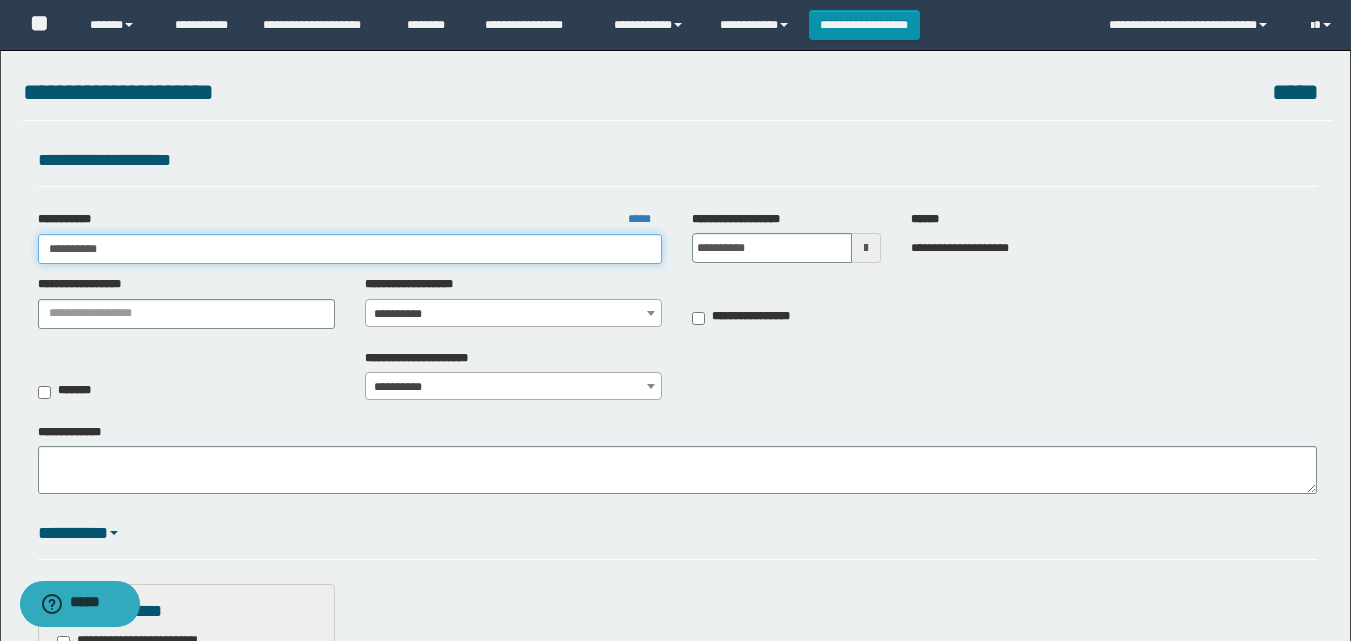 type on "**********" 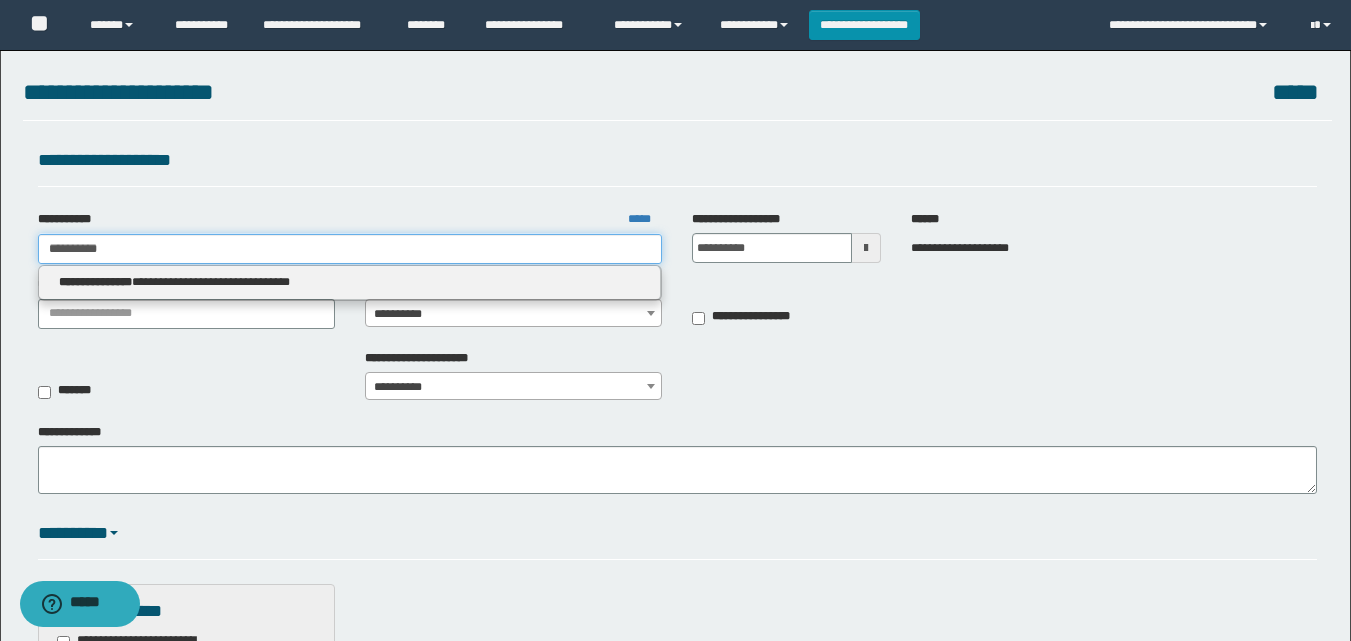type on "**********" 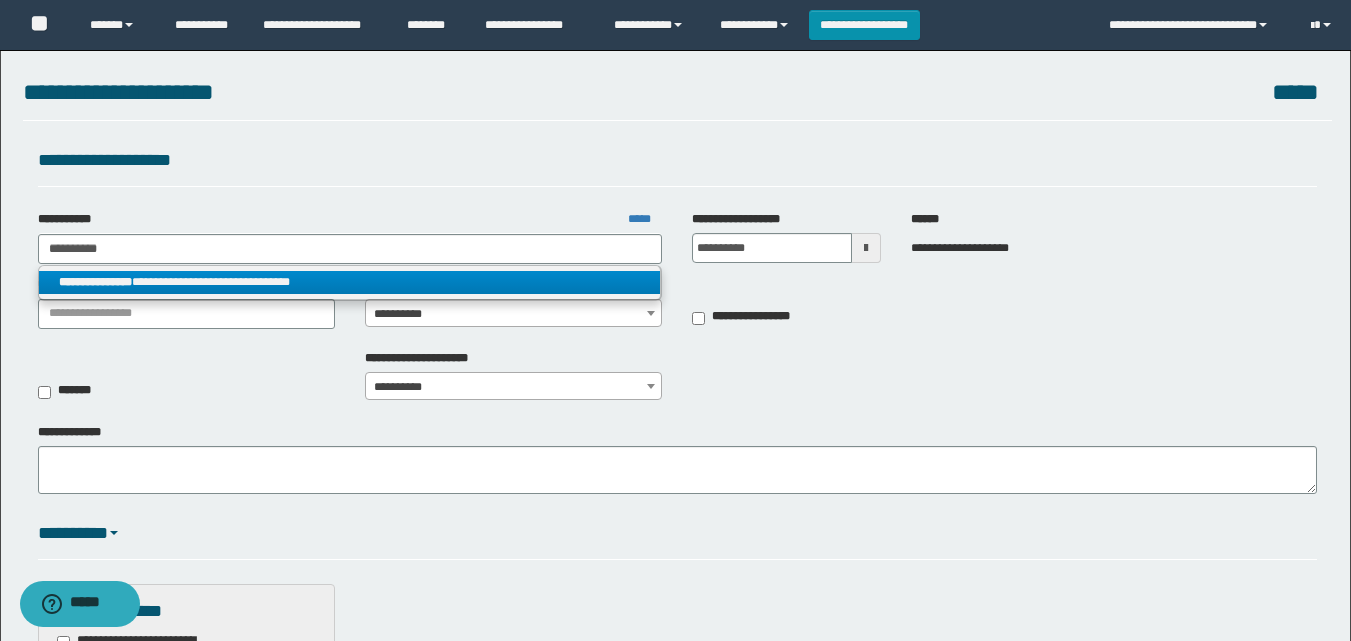 click on "**********" at bounding box center [350, 282] 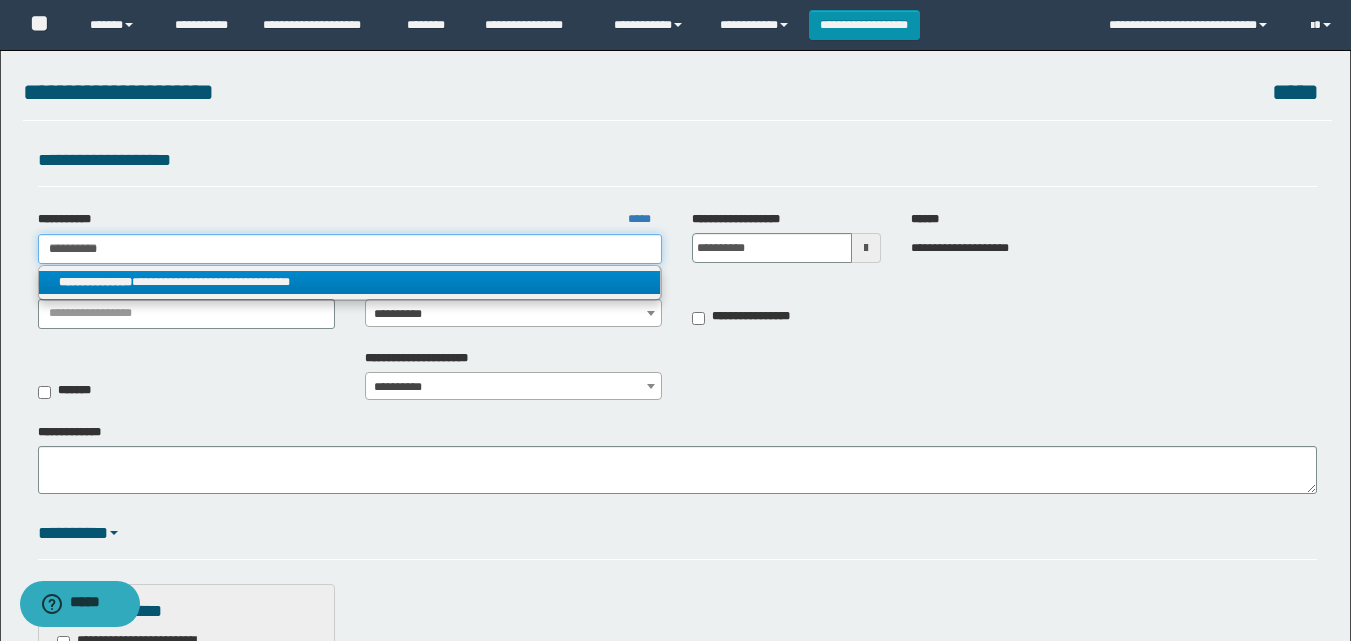 type 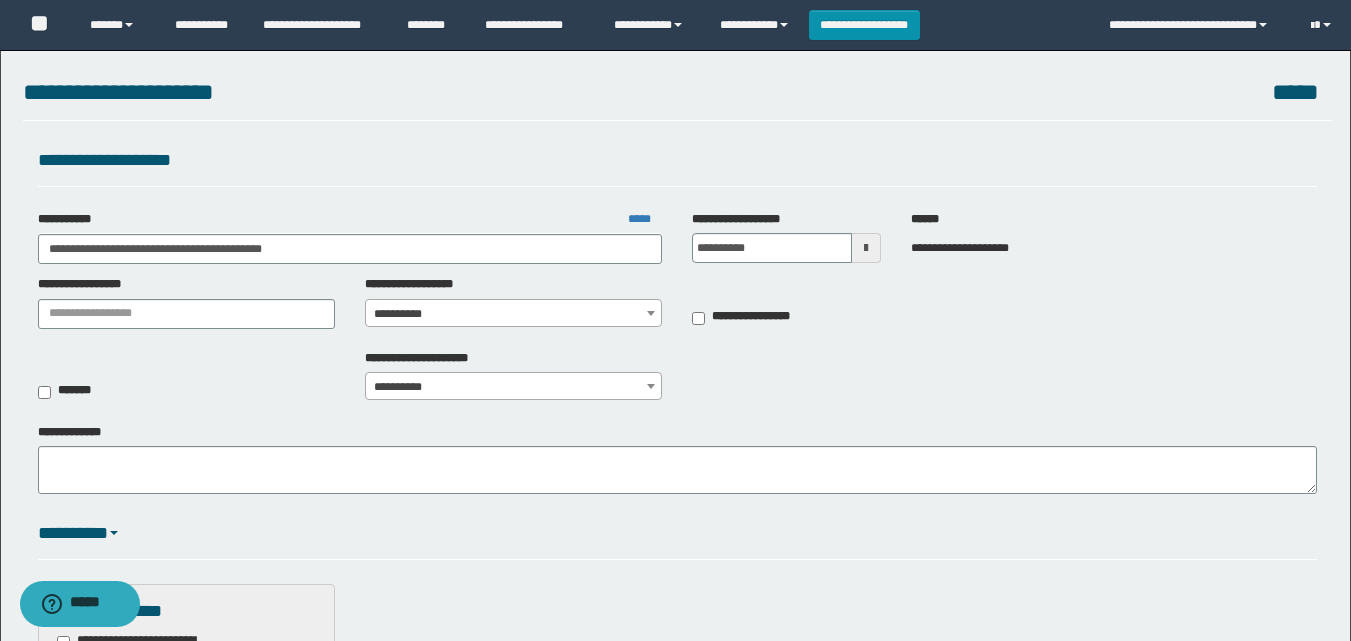 click on "**********" at bounding box center (513, 314) 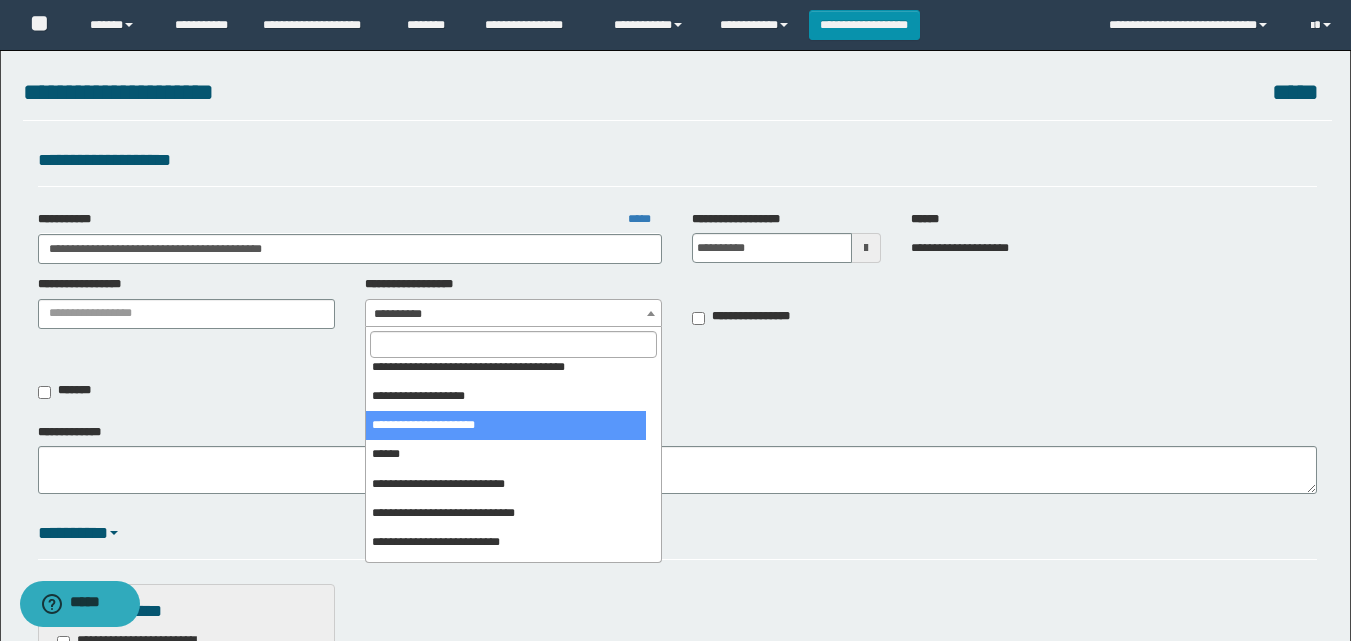 scroll, scrollTop: 100, scrollLeft: 0, axis: vertical 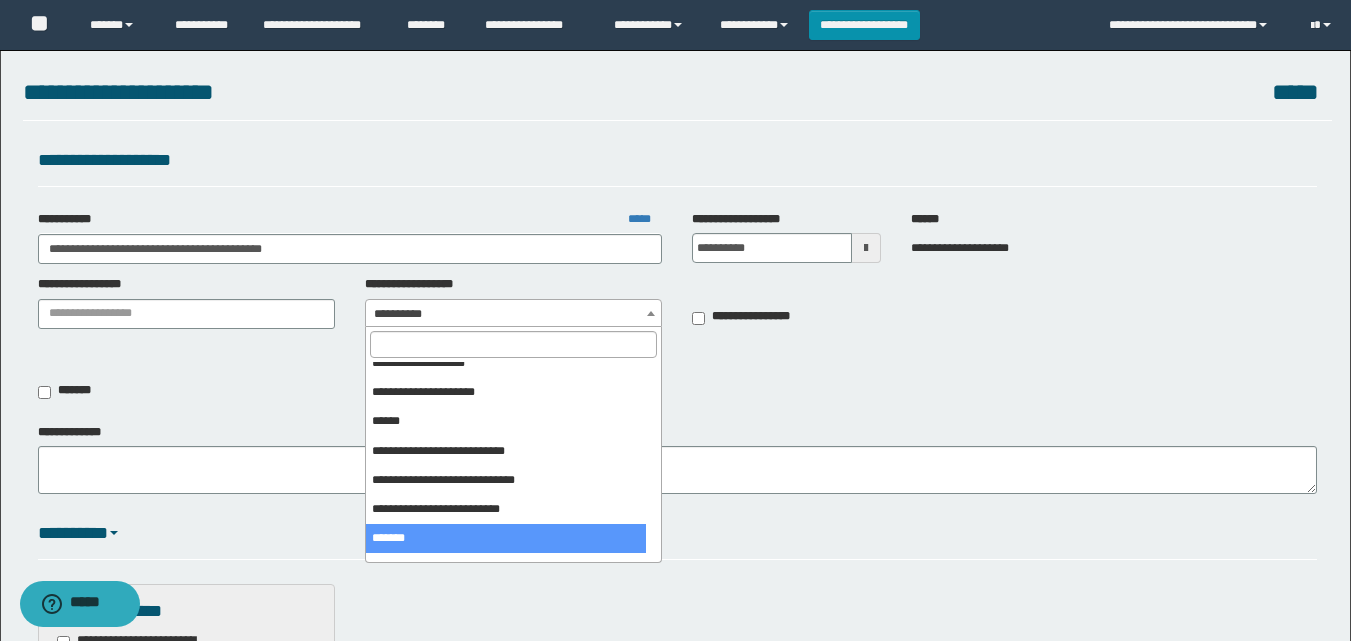 select on "***" 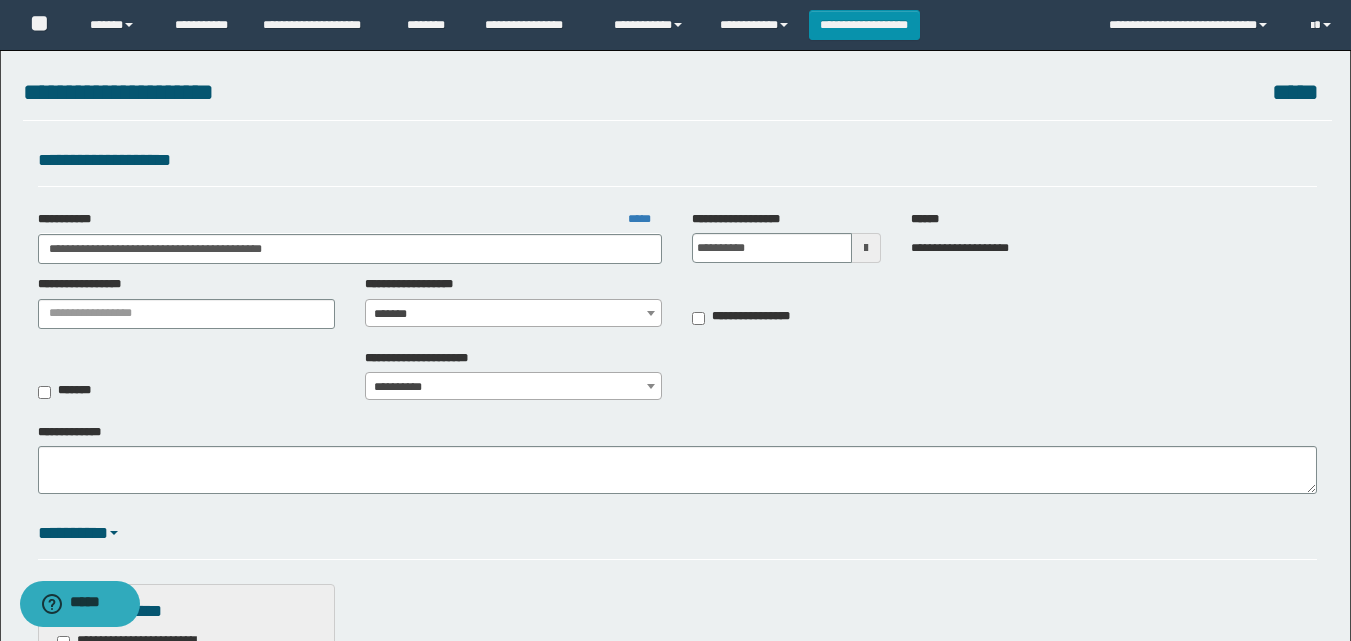 click on "*******" at bounding box center [186, 392] 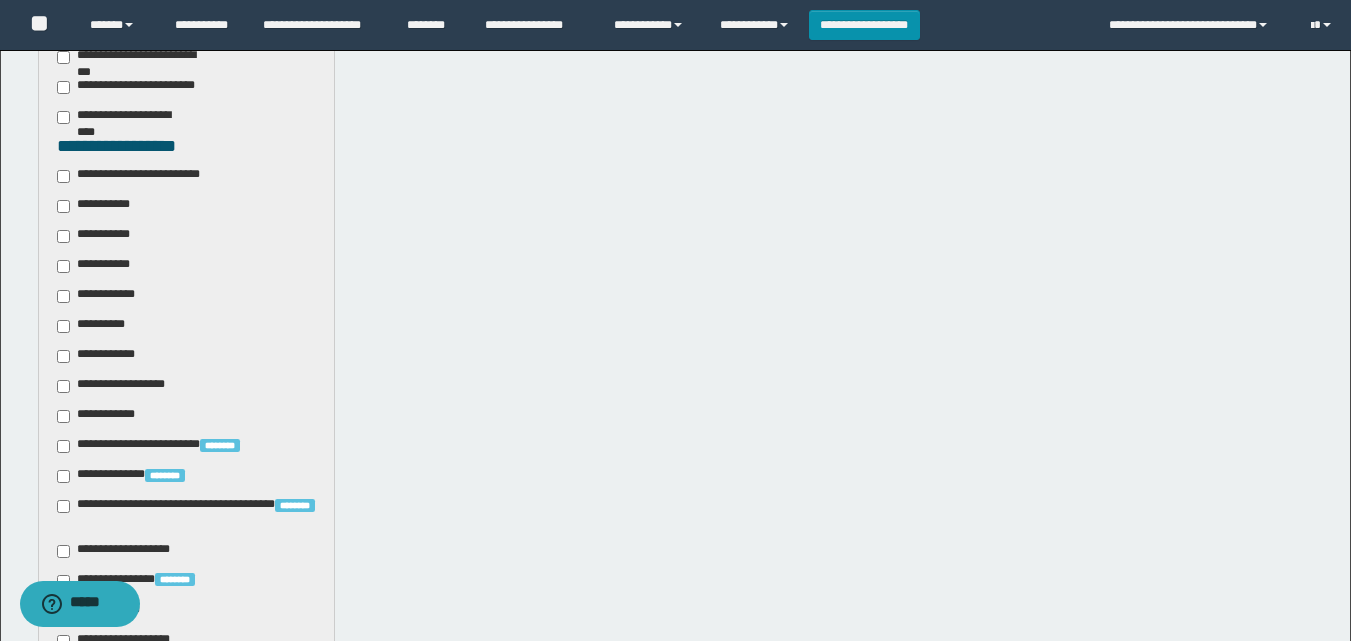 scroll, scrollTop: 600, scrollLeft: 0, axis: vertical 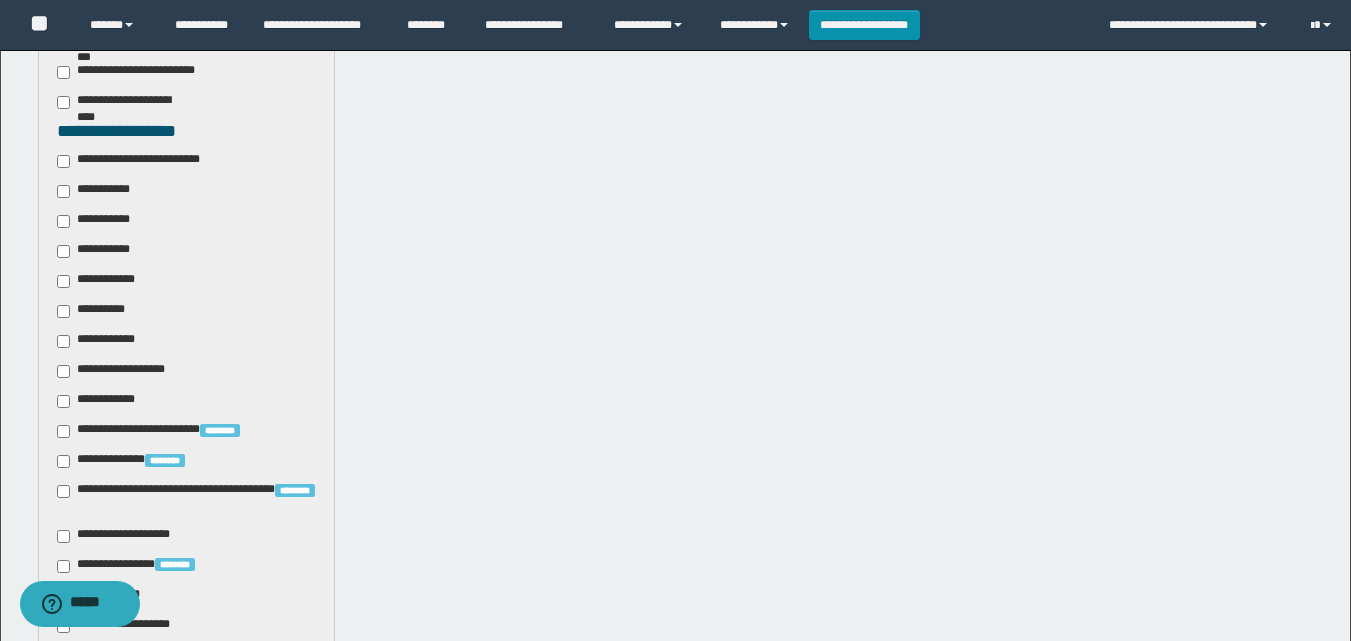 click on "**********" at bounding box center (143, 161) 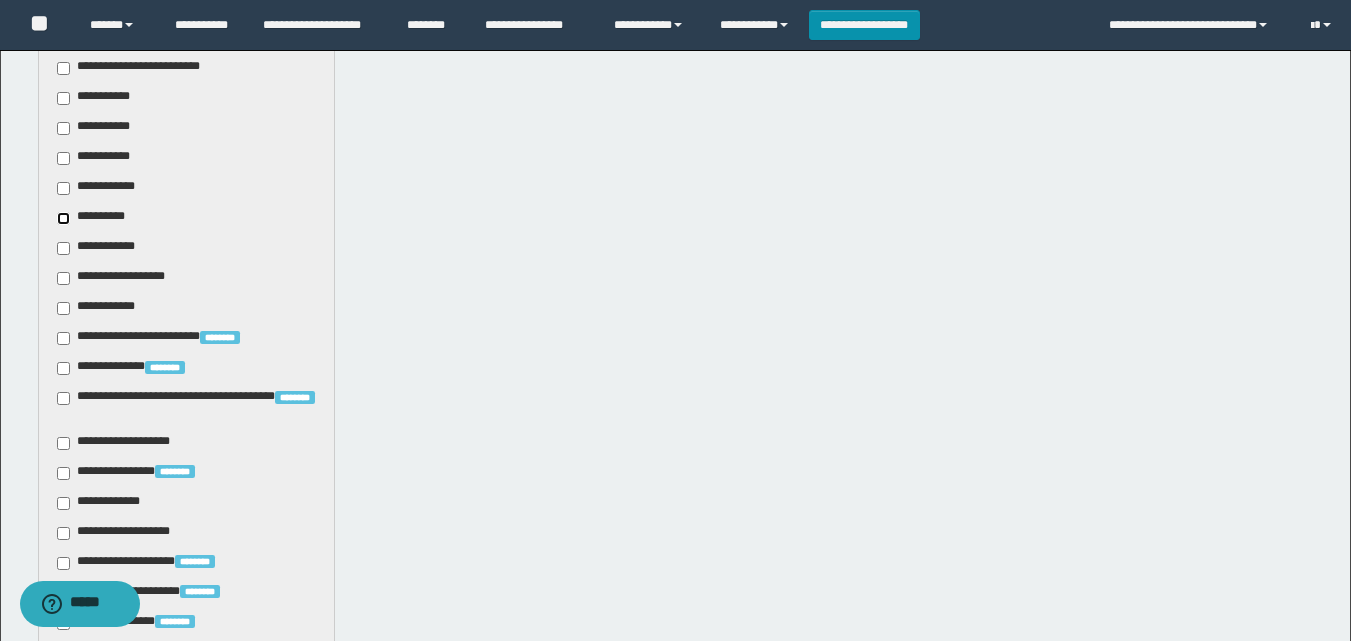 scroll, scrollTop: 800, scrollLeft: 0, axis: vertical 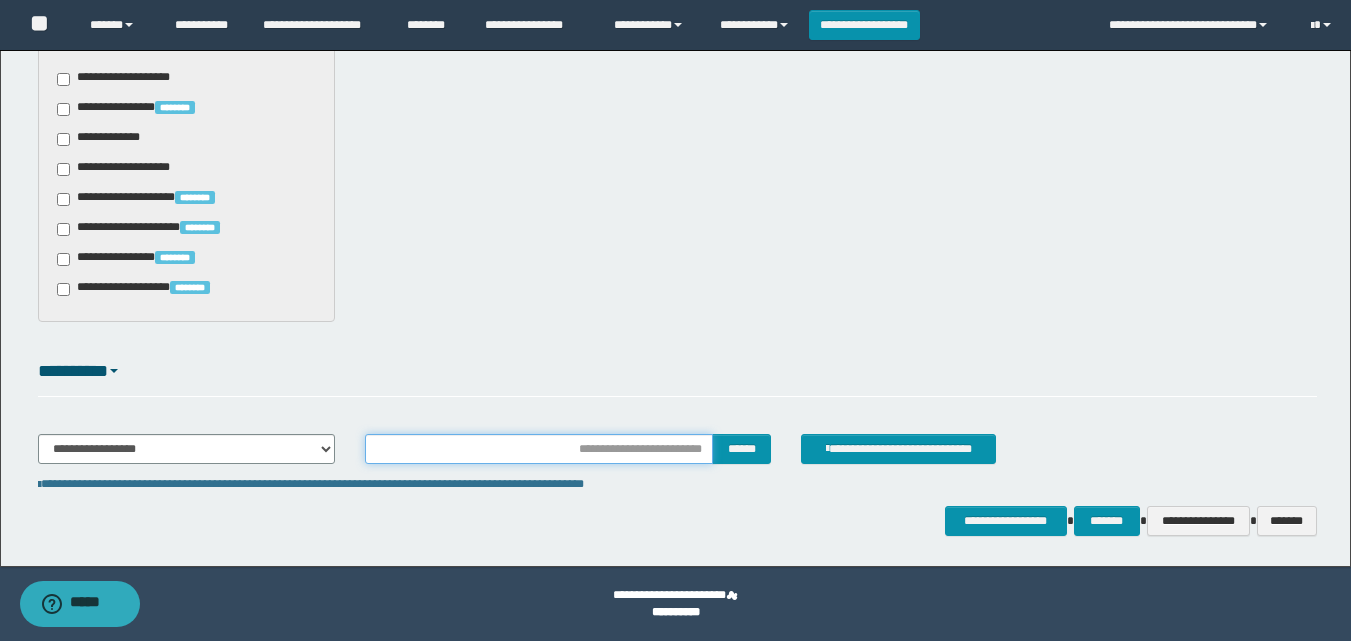 click at bounding box center (539, 449) 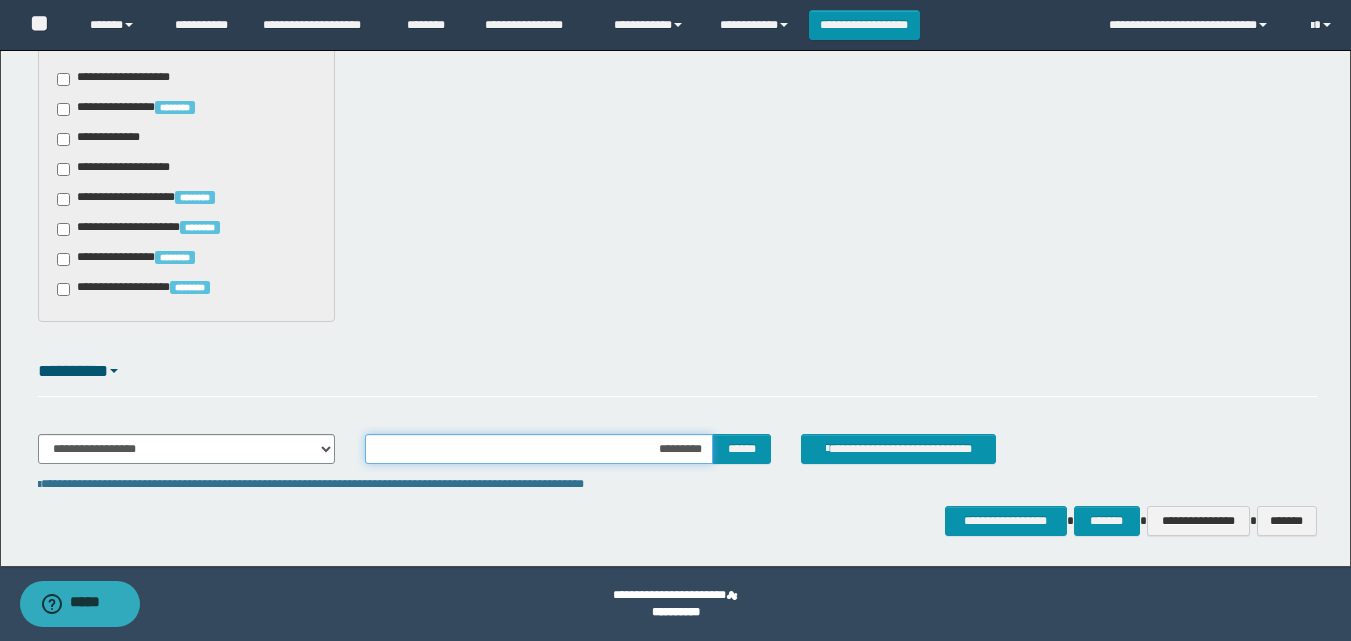 type on "**********" 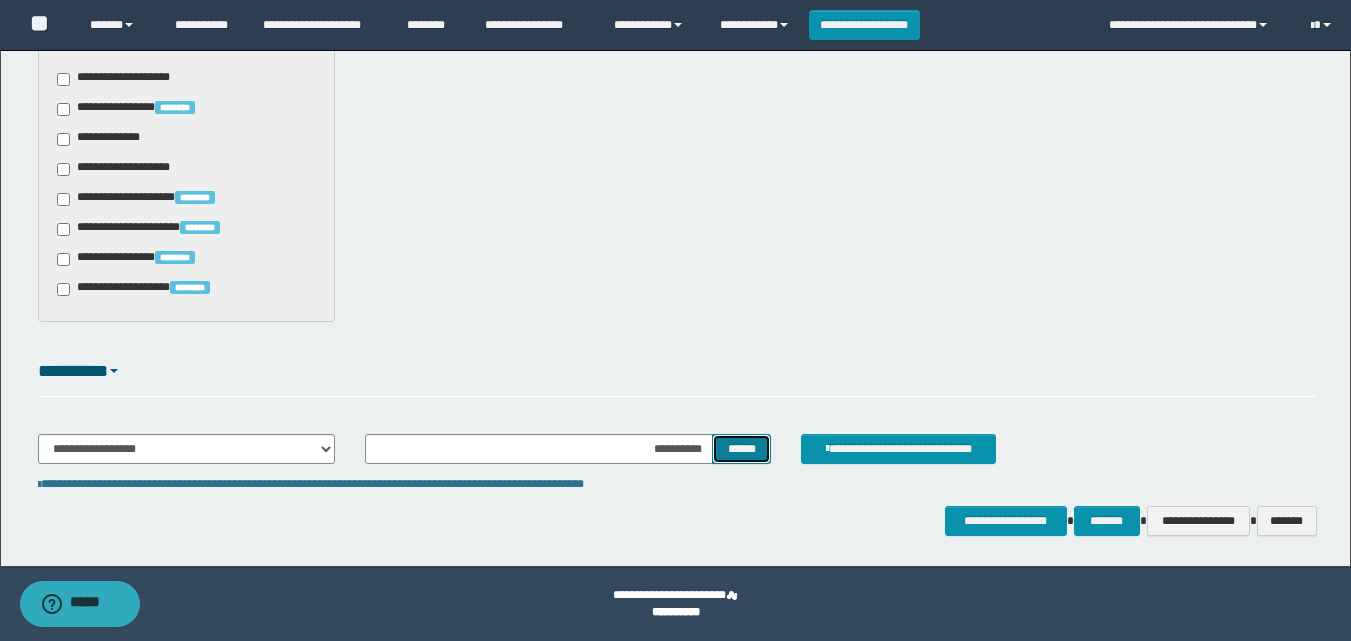 click on "******" at bounding box center [741, 449] 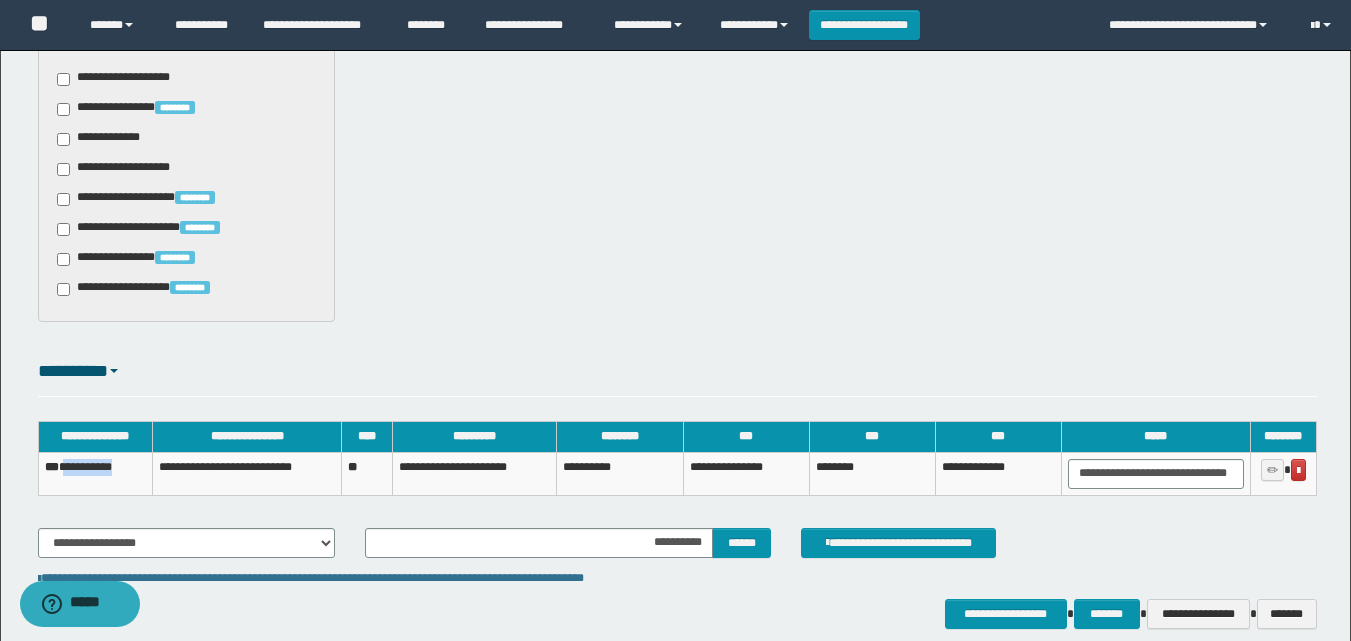 drag, startPoint x: 142, startPoint y: 466, endPoint x: 68, endPoint y: 463, distance: 74.06078 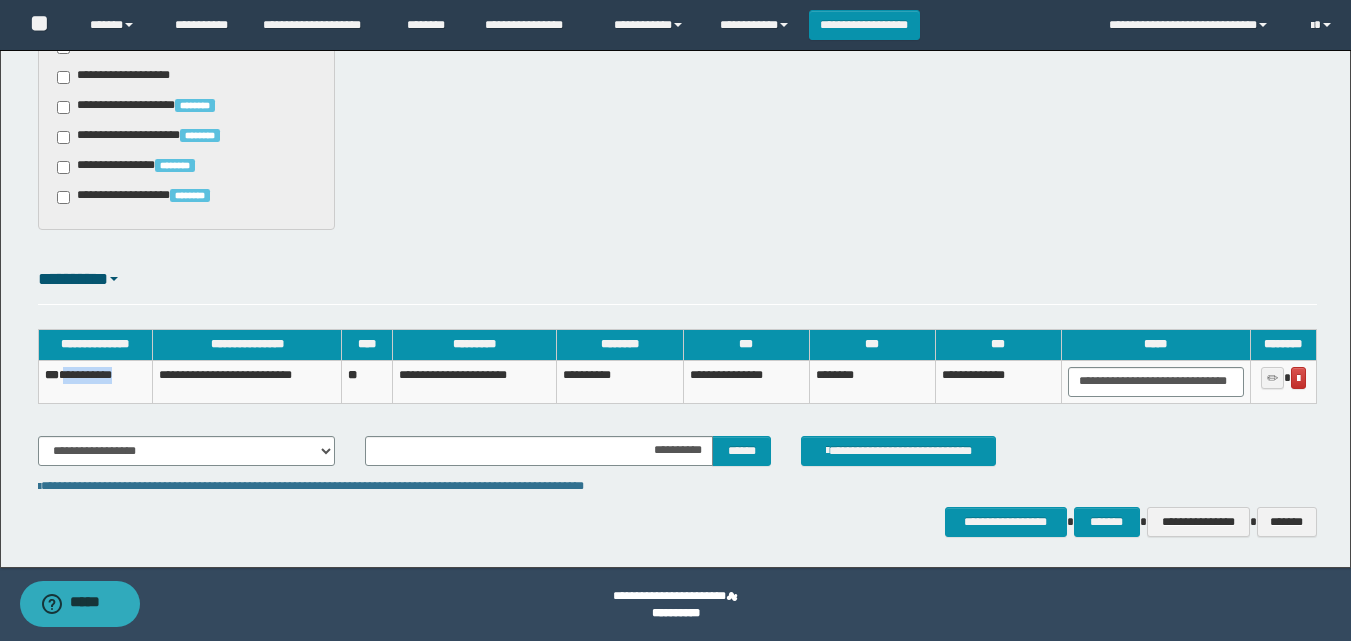 scroll, scrollTop: 1150, scrollLeft: 0, axis: vertical 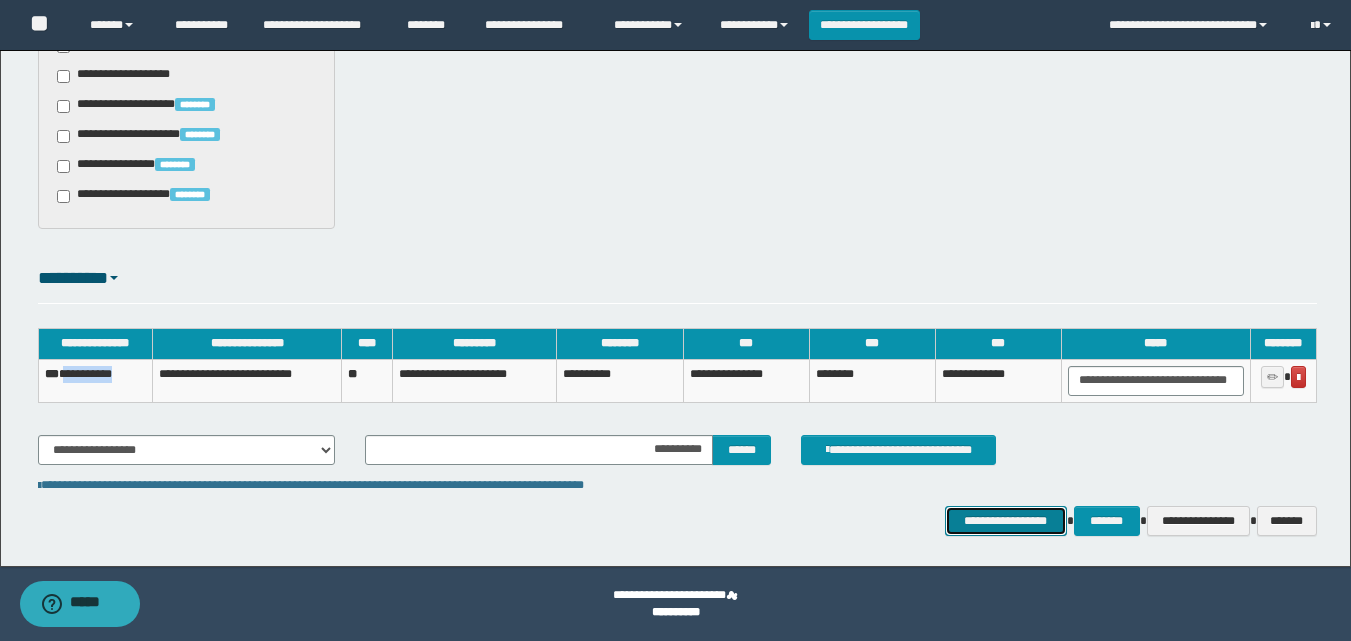 click on "**********" at bounding box center (1006, 521) 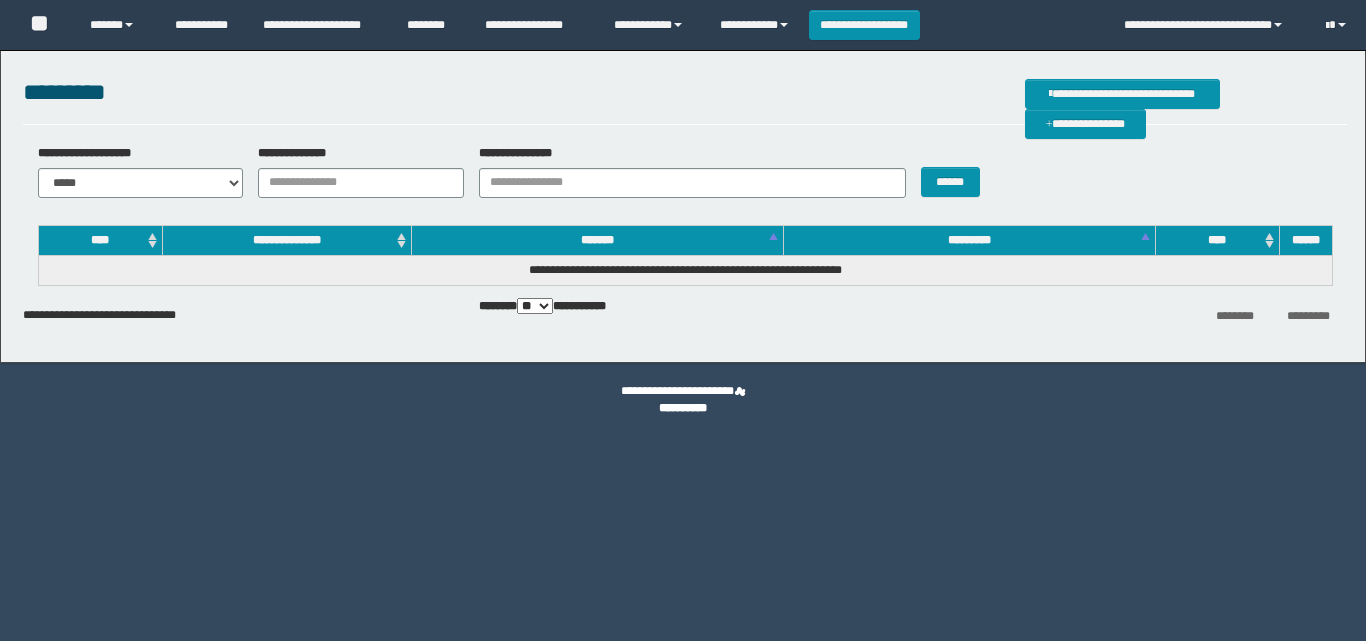 scroll, scrollTop: 0, scrollLeft: 0, axis: both 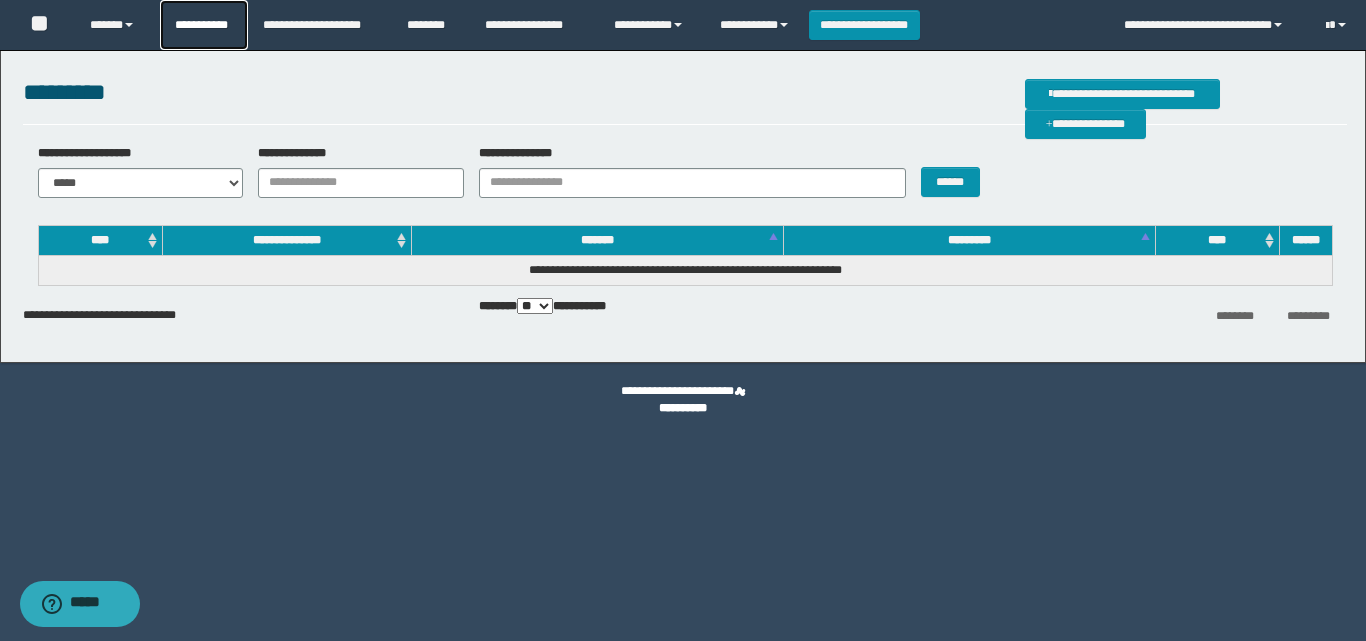 click on "**********" at bounding box center [204, 25] 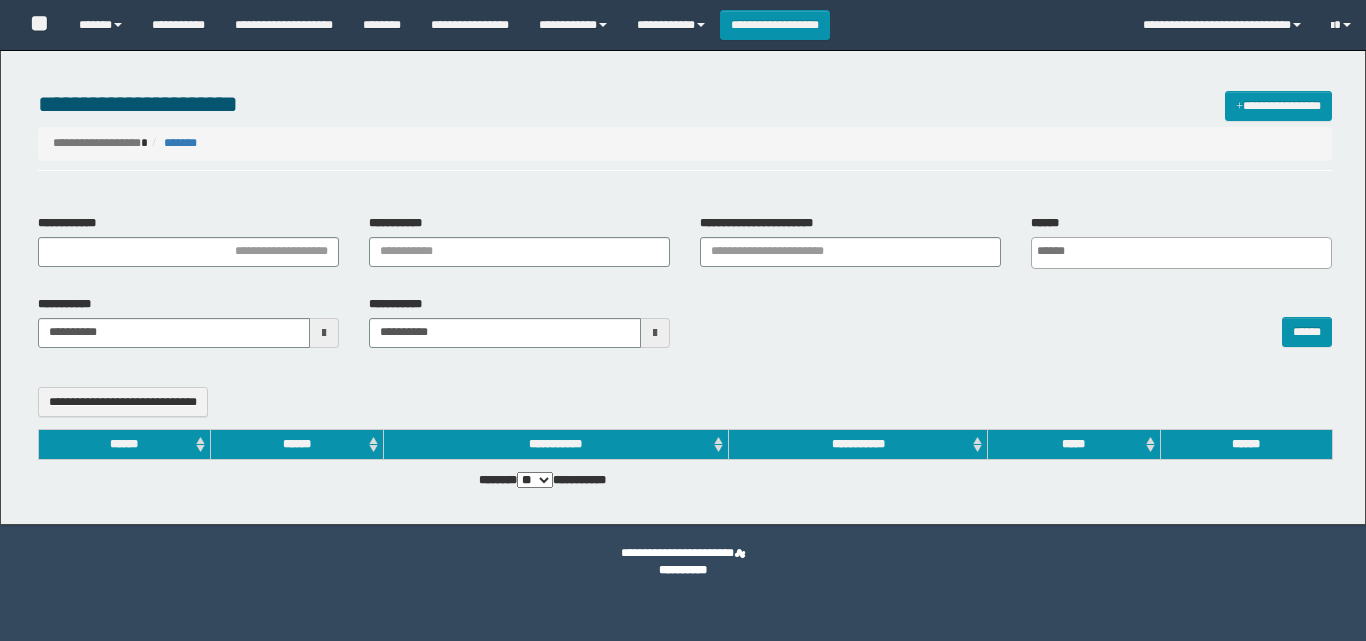 select 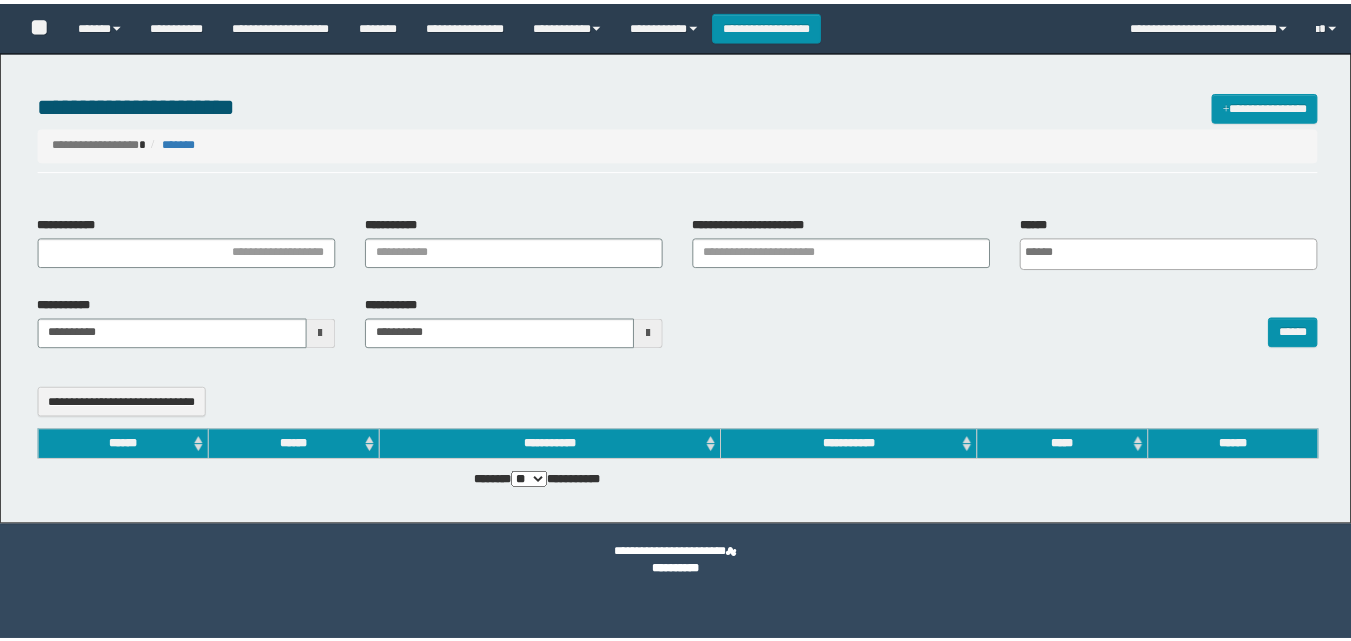 scroll, scrollTop: 0, scrollLeft: 0, axis: both 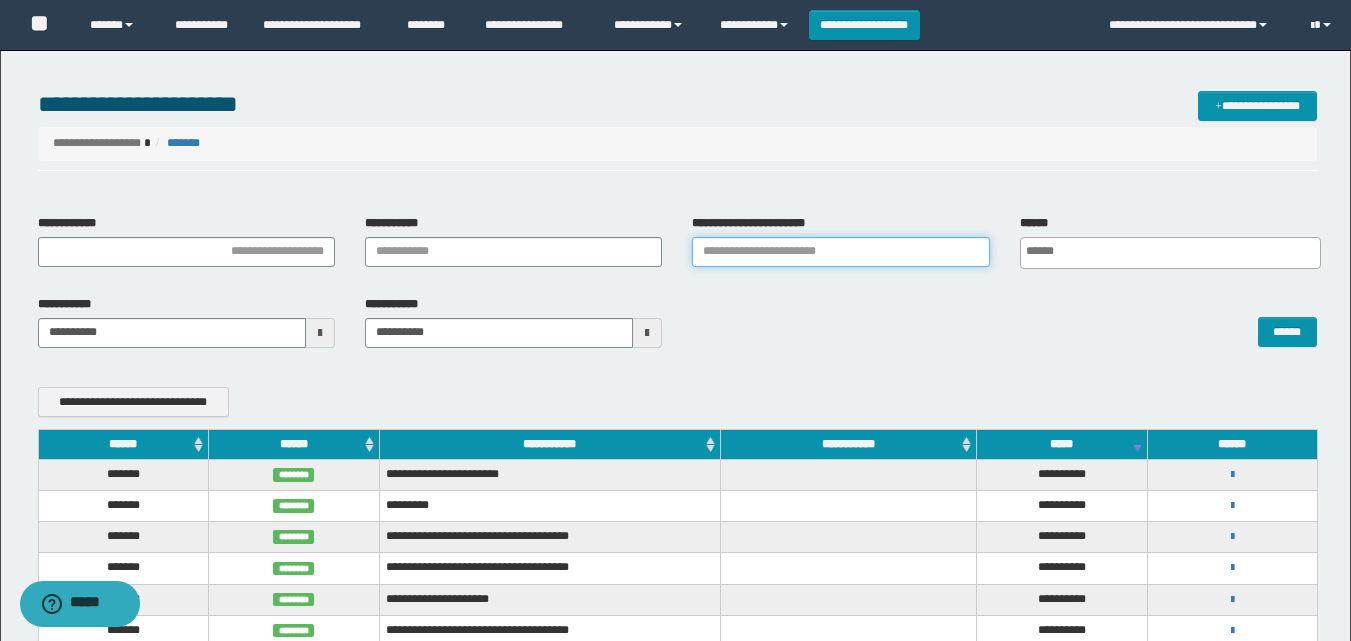 click on "**********" at bounding box center (840, 252) 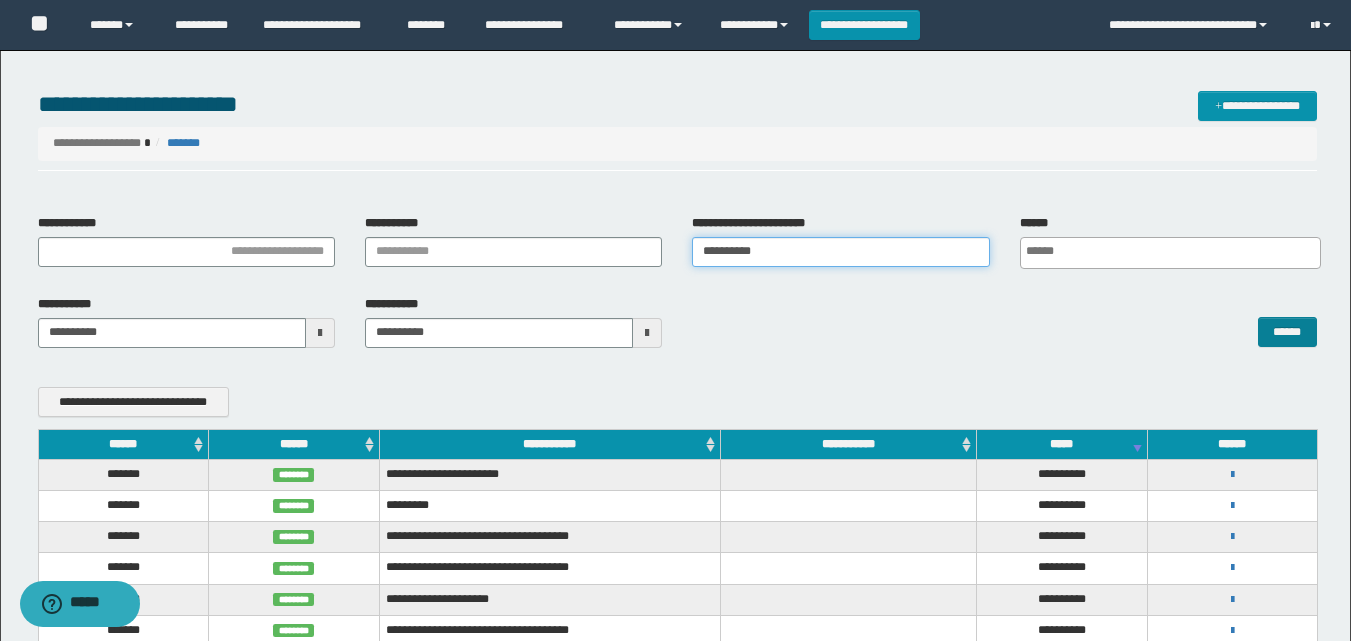 type on "**********" 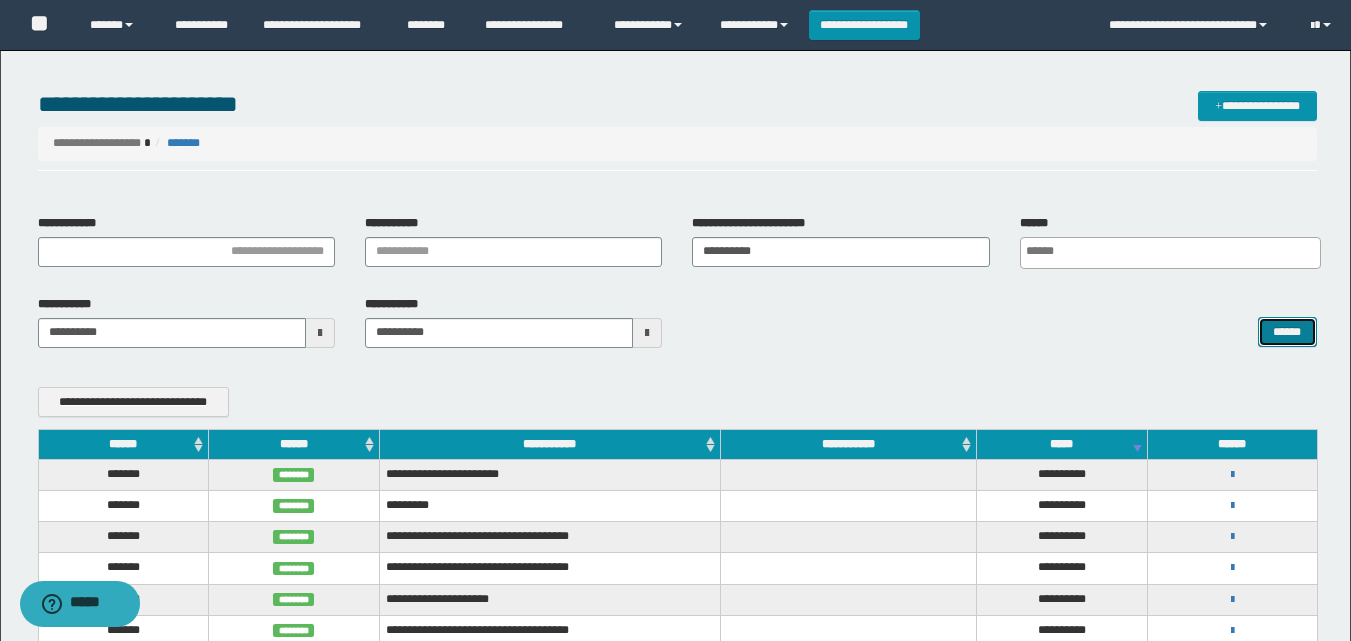 click on "******" at bounding box center (1287, 332) 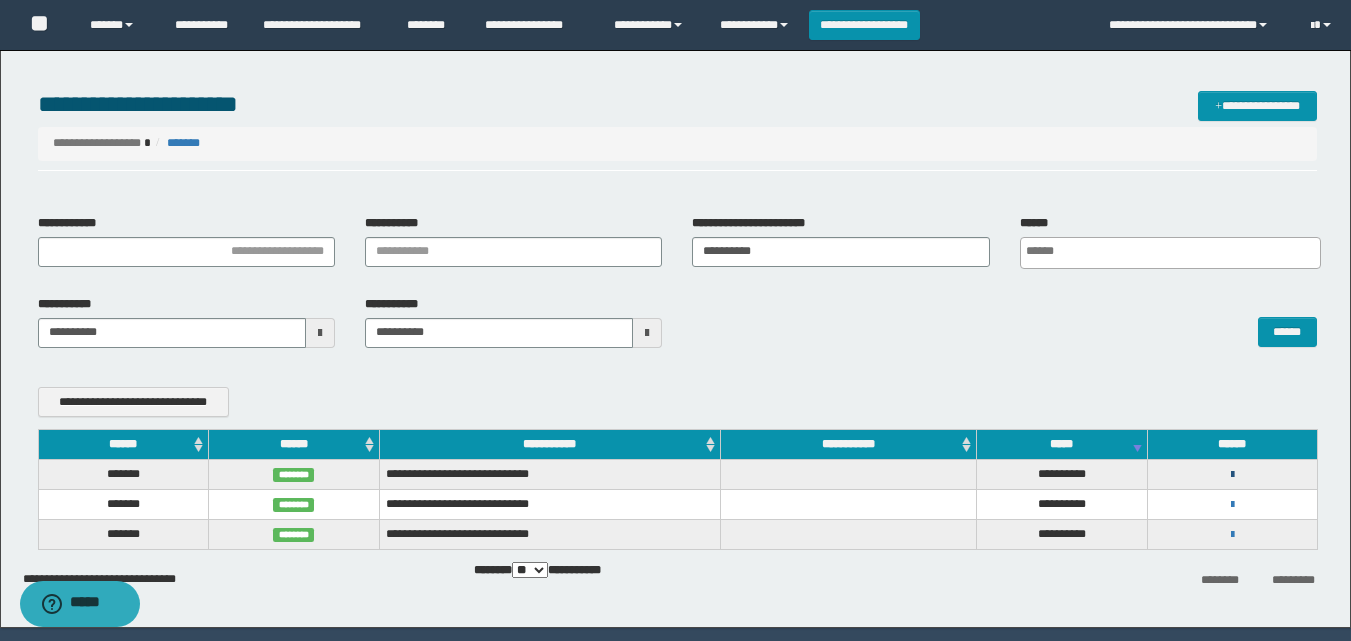 click at bounding box center [1232, 475] 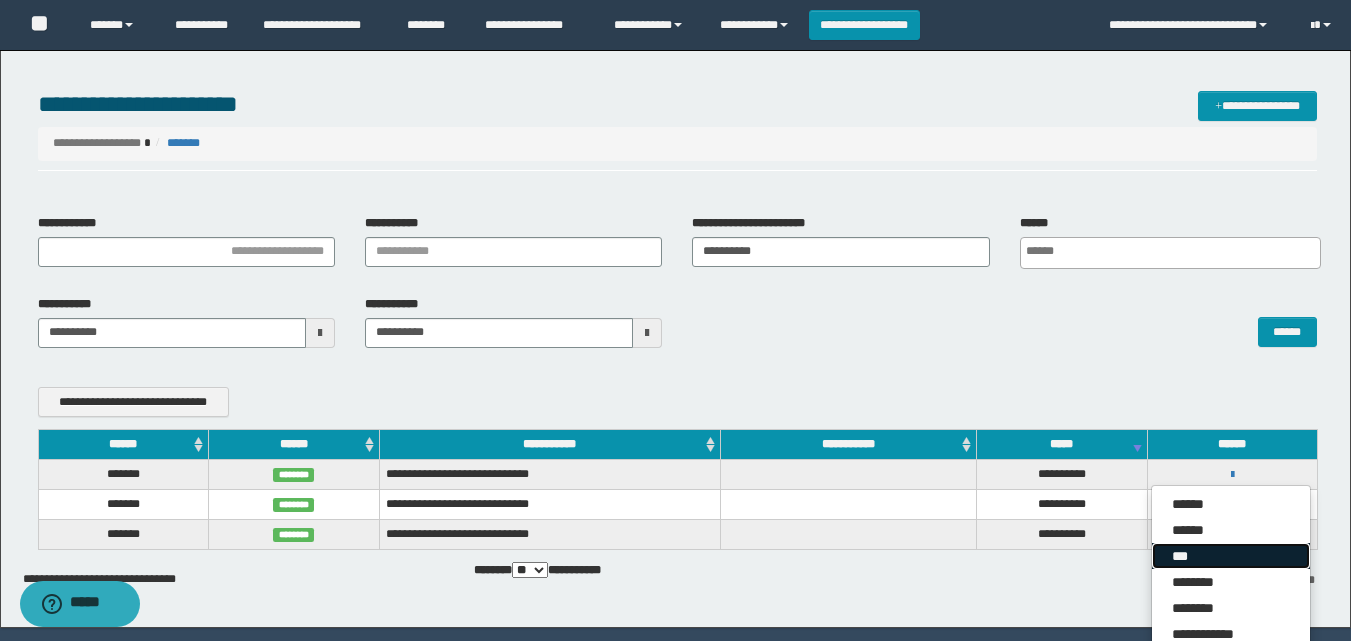 click on "***" at bounding box center [1231, 556] 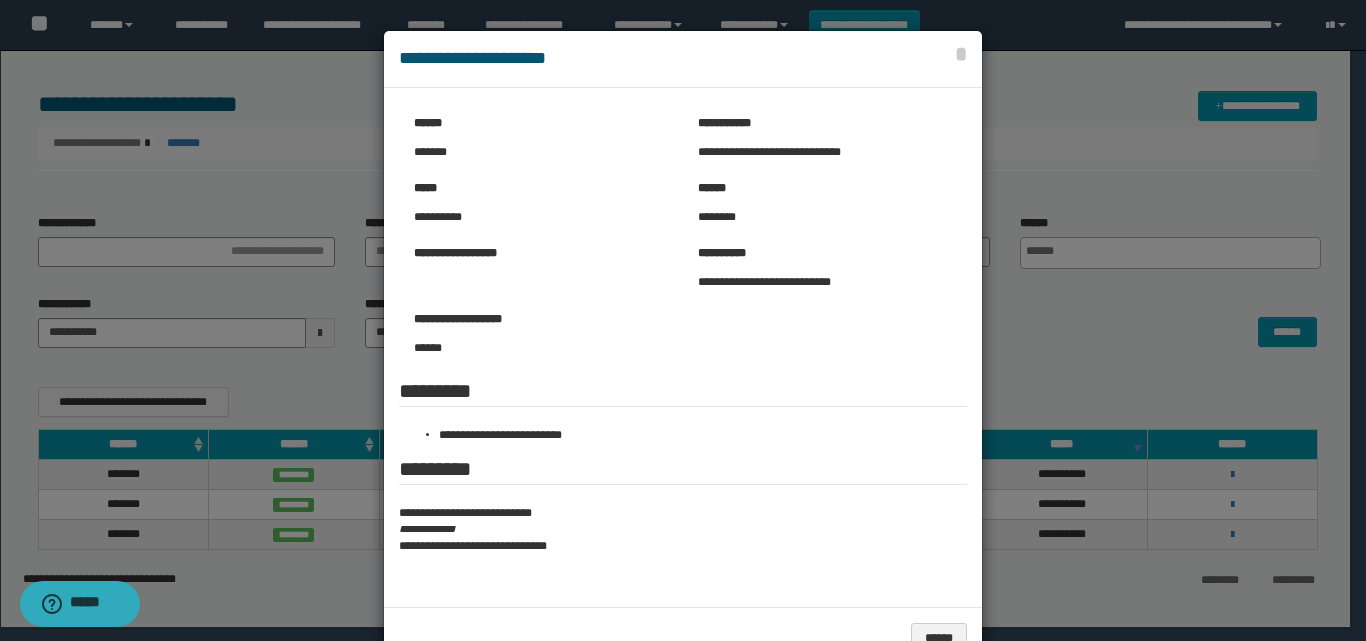click at bounding box center (683, 349) 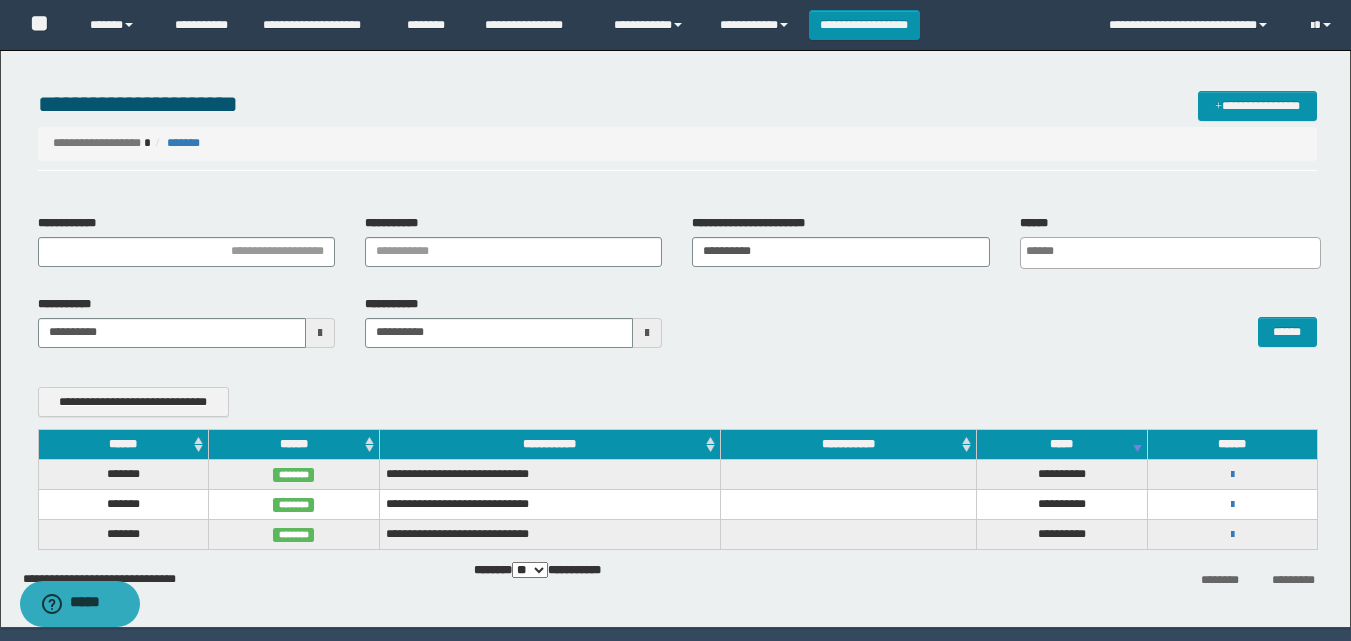 click on "**********" at bounding box center (1232, 534) 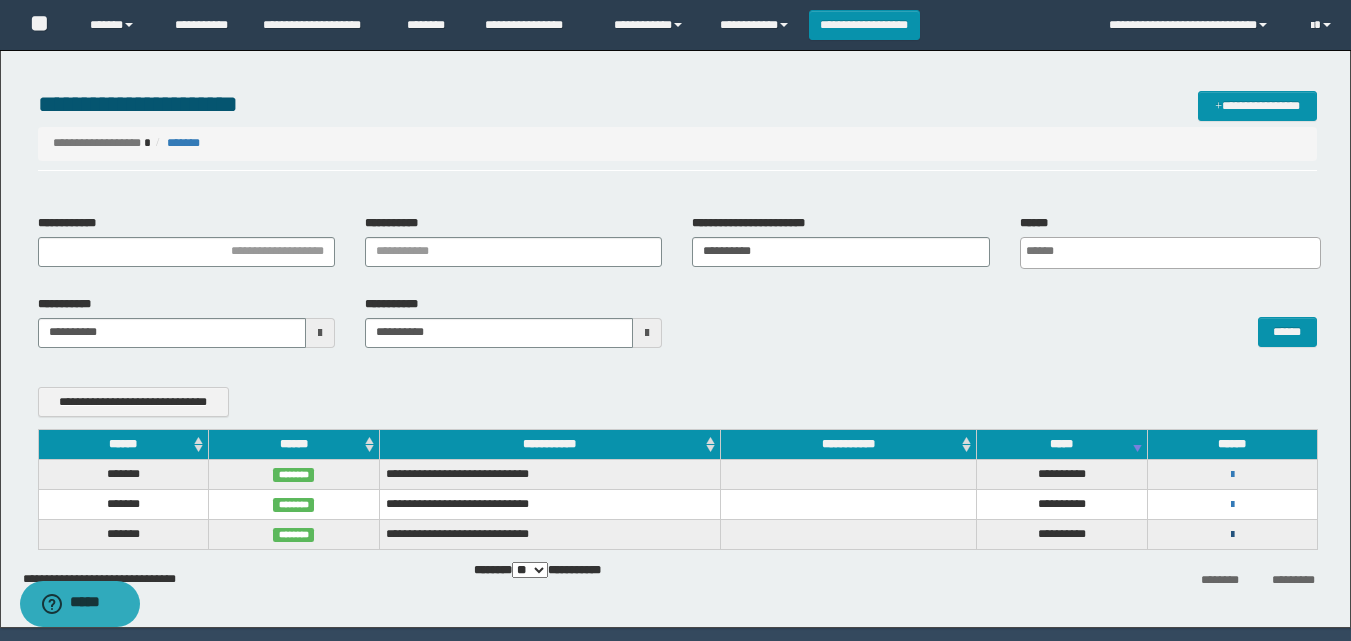 click at bounding box center (1232, 535) 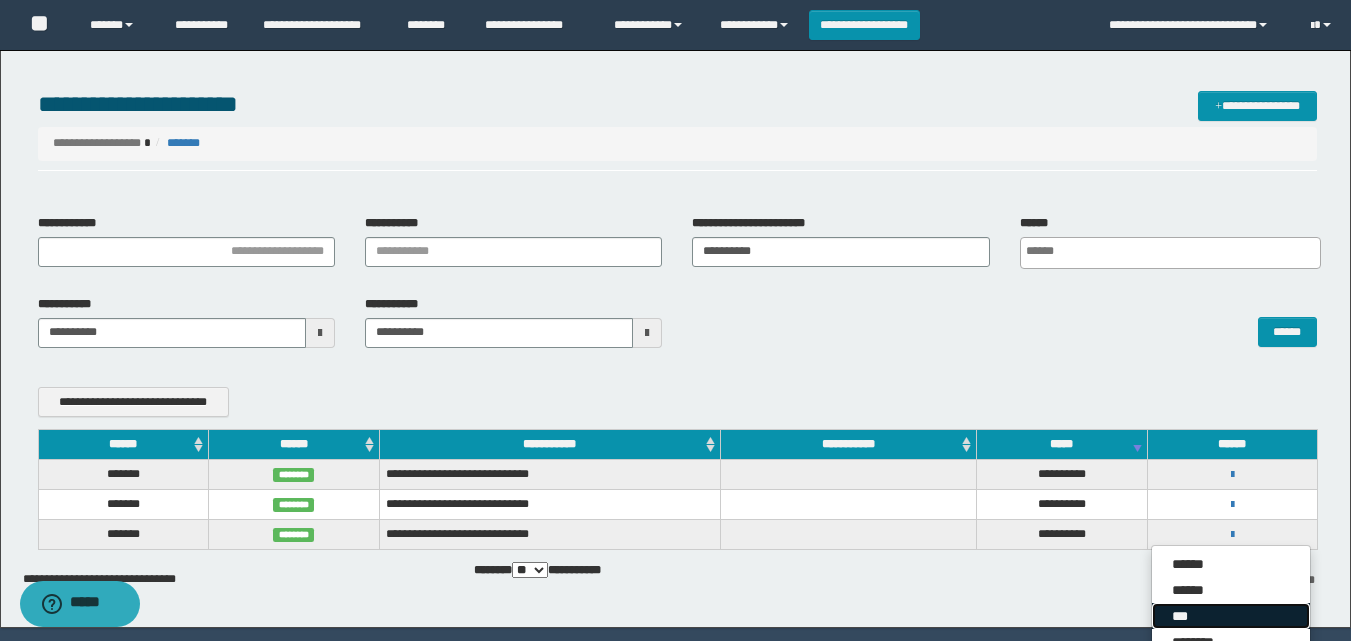 click on "***" at bounding box center [1231, 616] 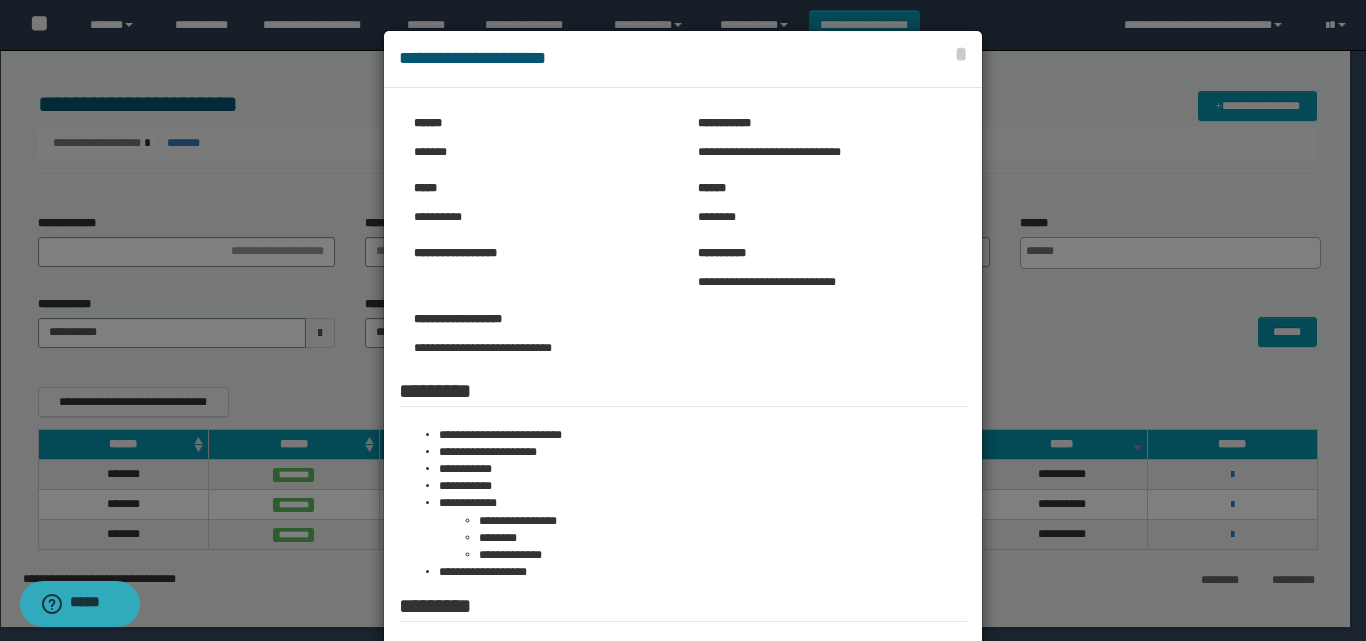 click at bounding box center (683, 418) 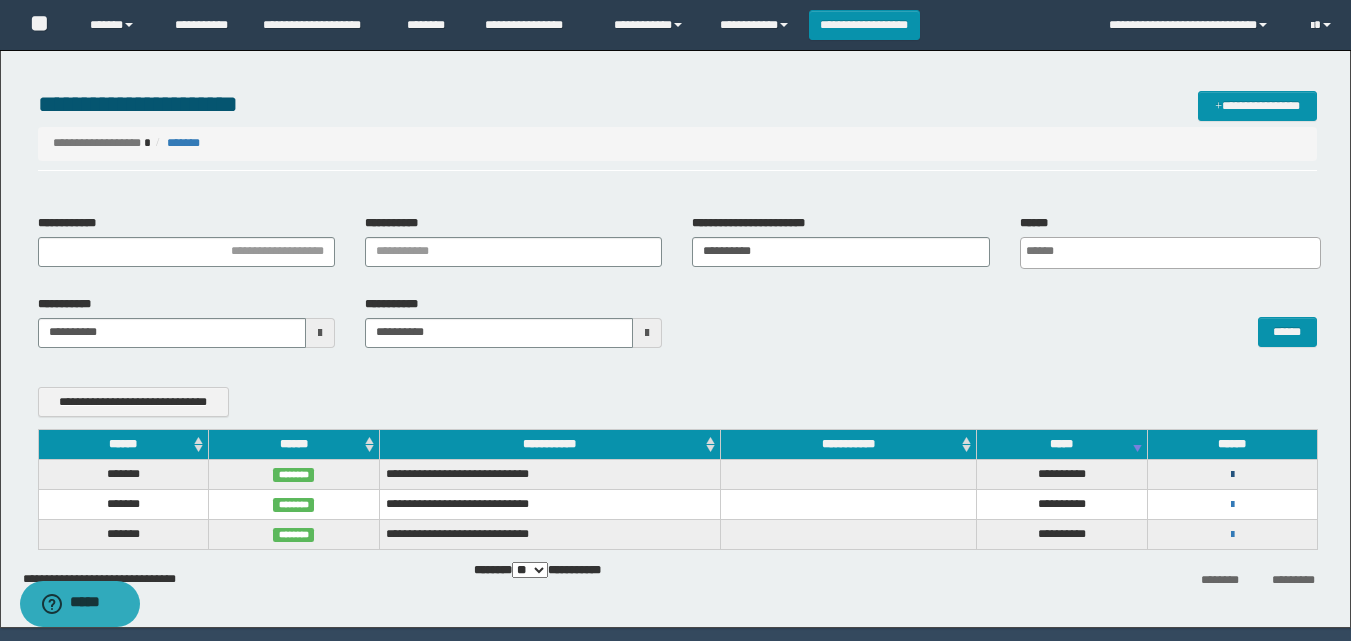 click at bounding box center (1232, 475) 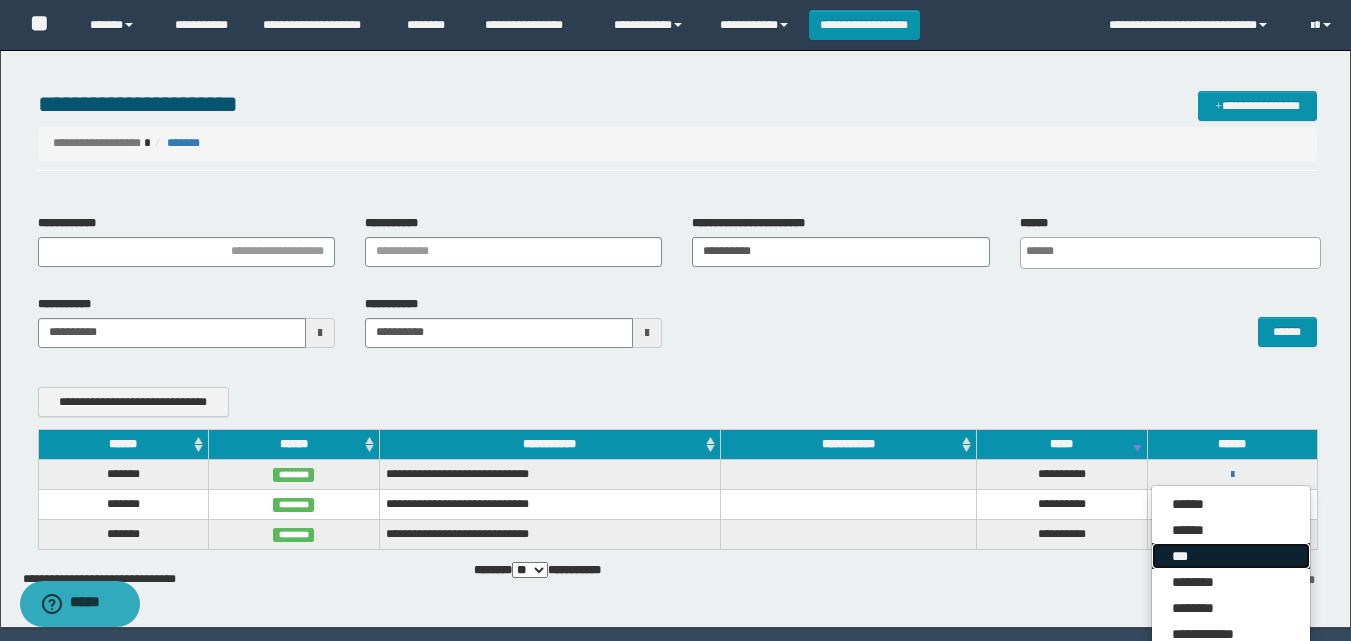 click on "***" at bounding box center [1231, 556] 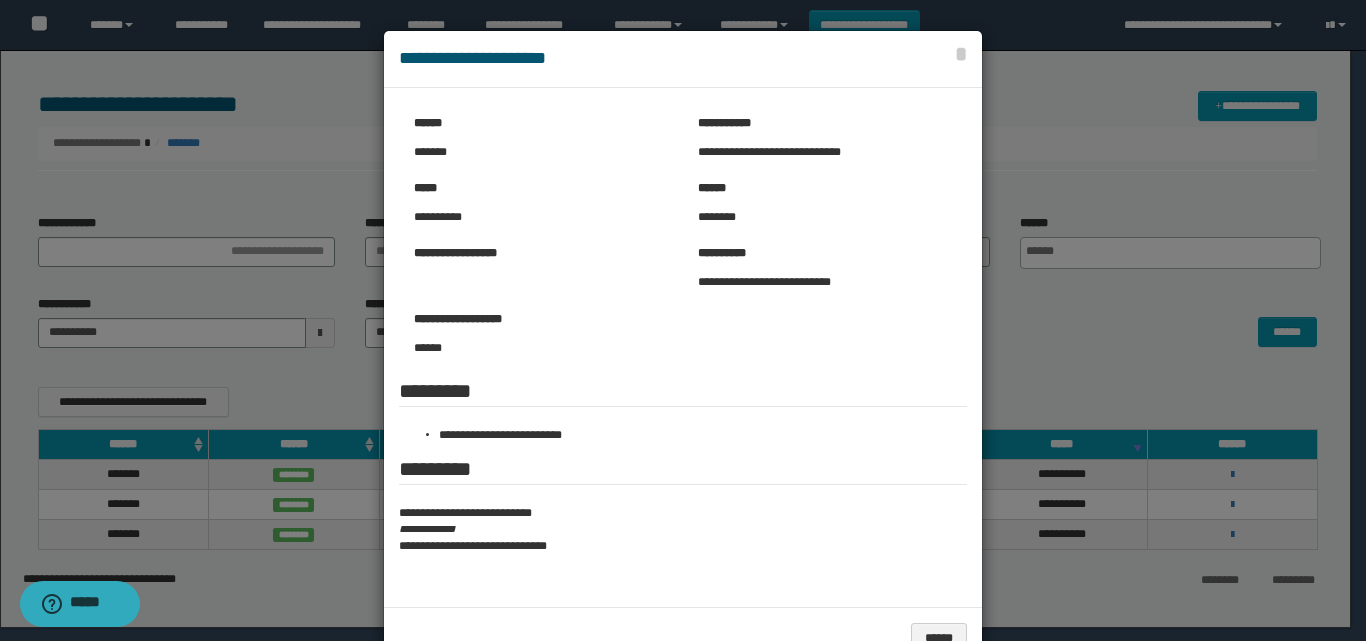 click at bounding box center [683, 349] 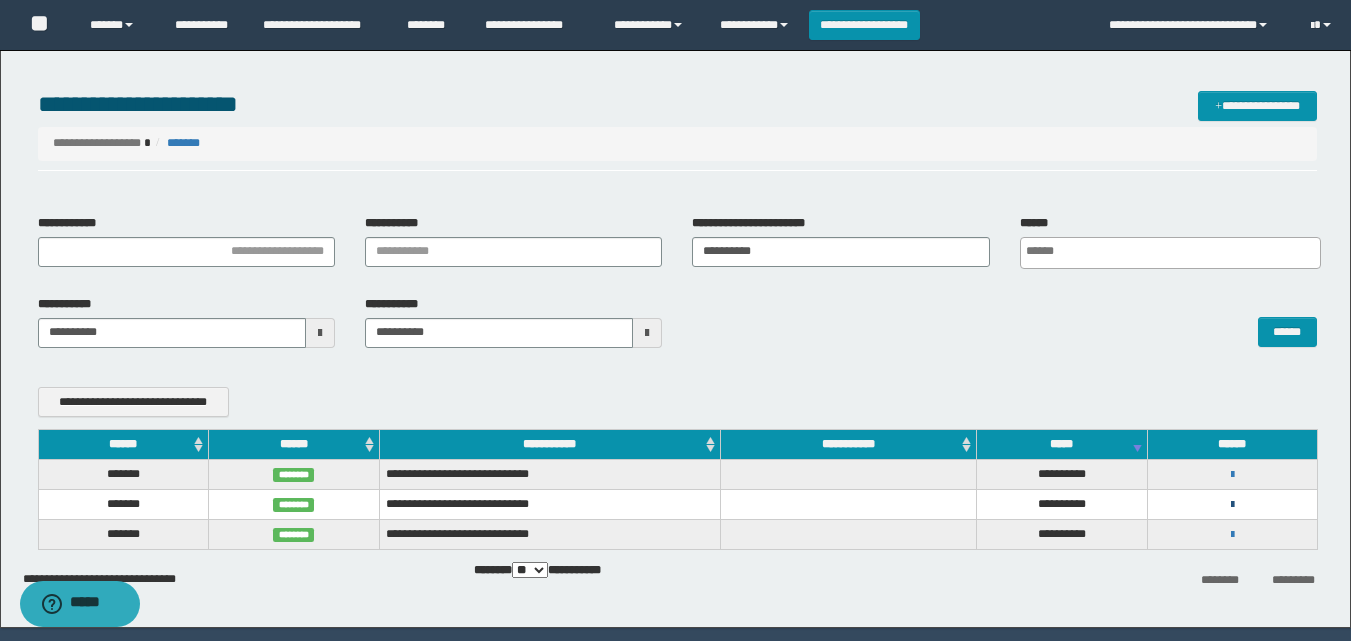 click at bounding box center [1232, 505] 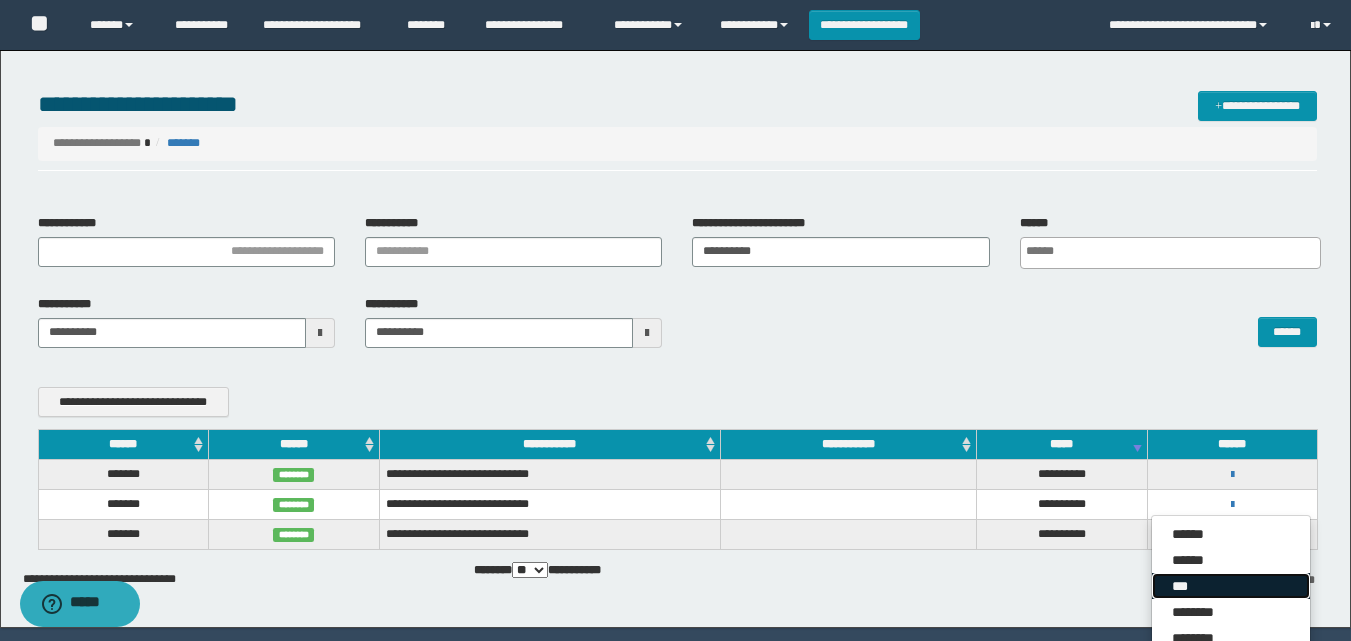 click on "***" at bounding box center [1231, 586] 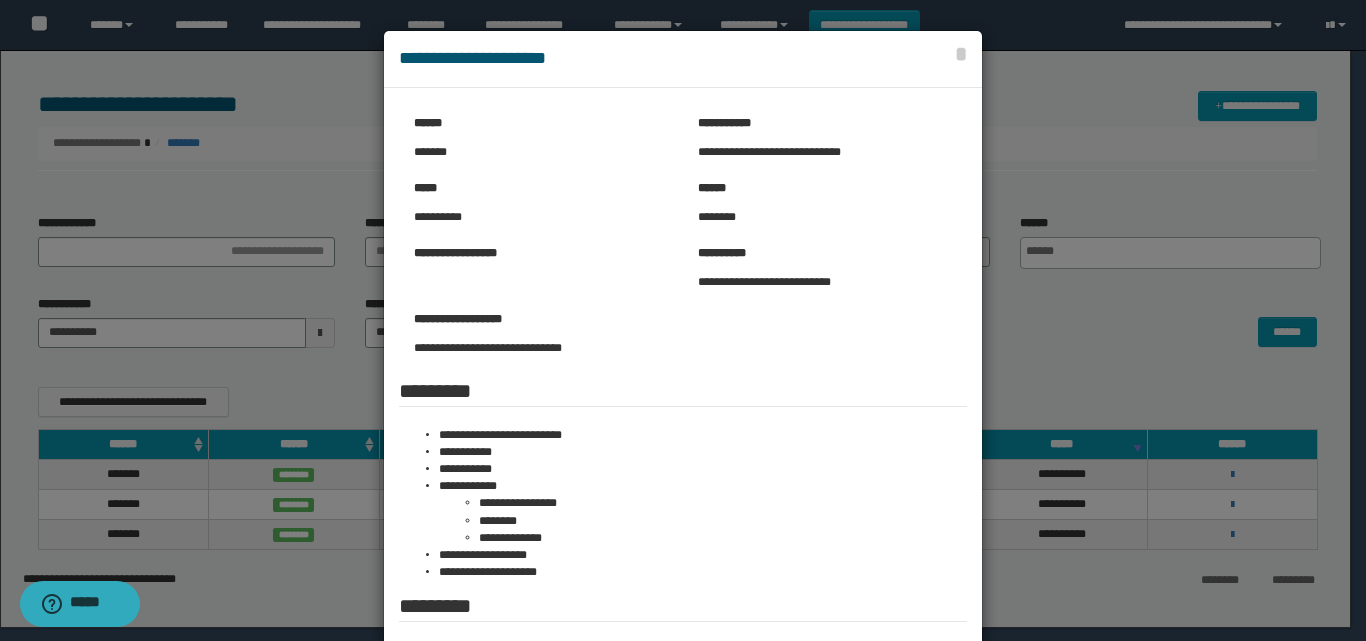 click at bounding box center [683, 418] 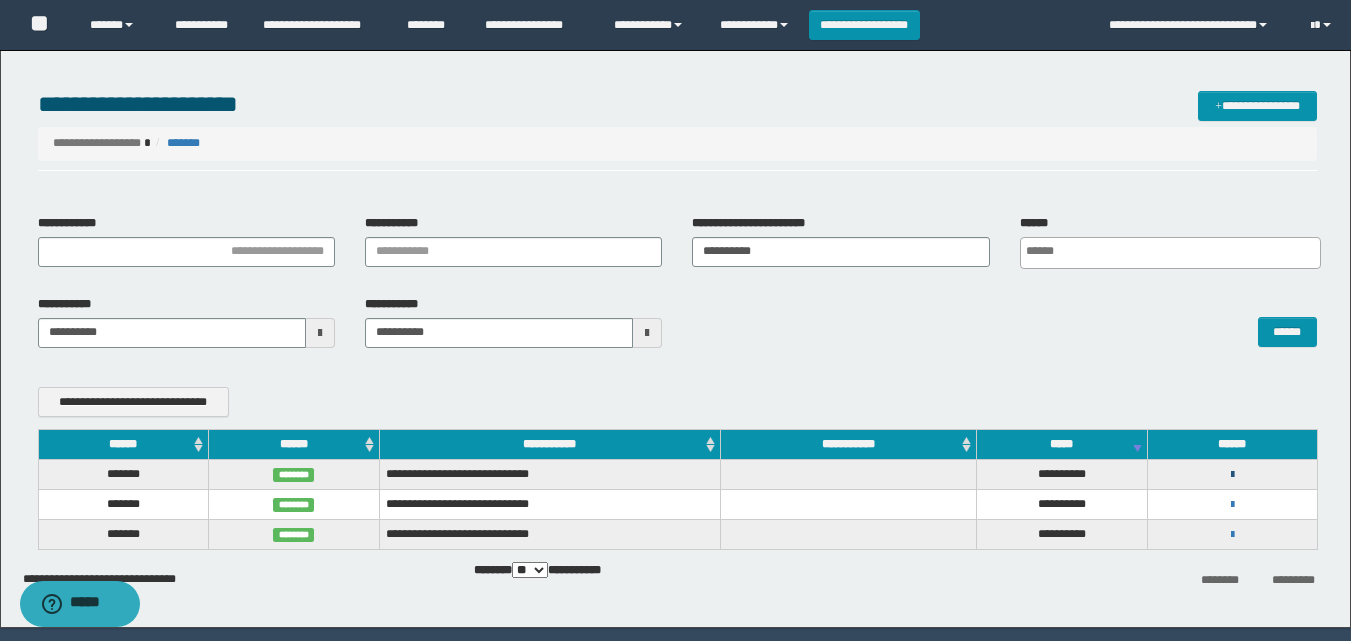 click at bounding box center [1232, 475] 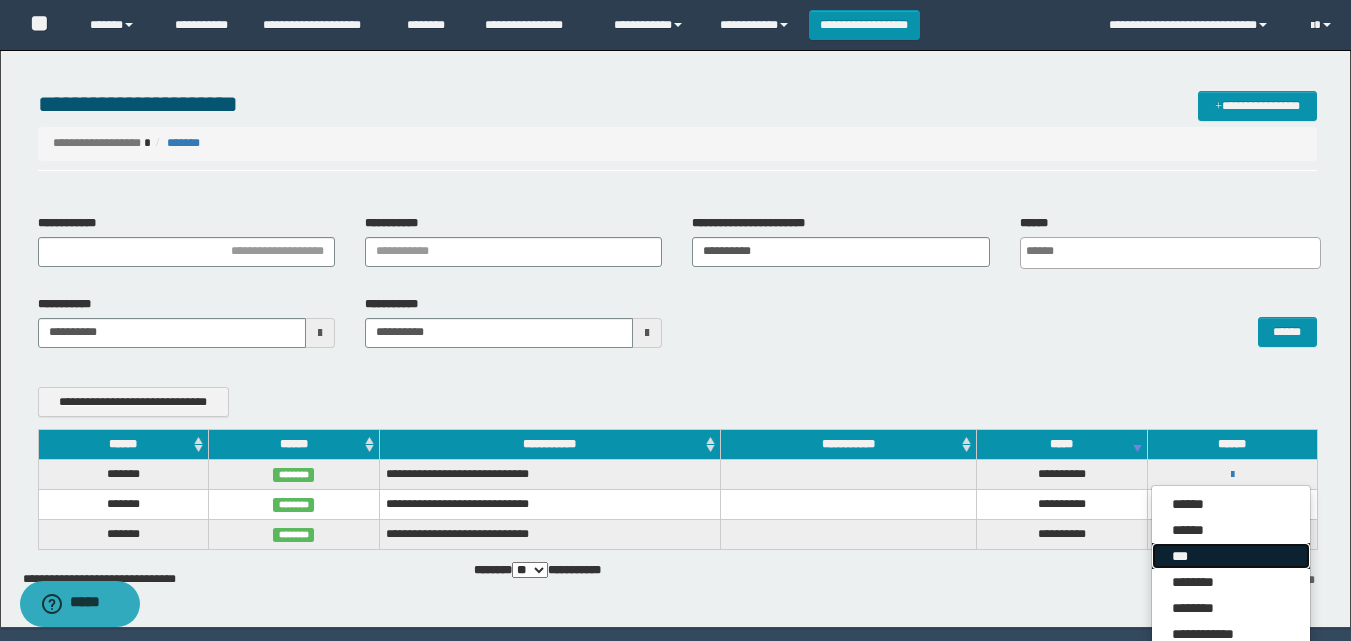 click on "***" at bounding box center (1231, 556) 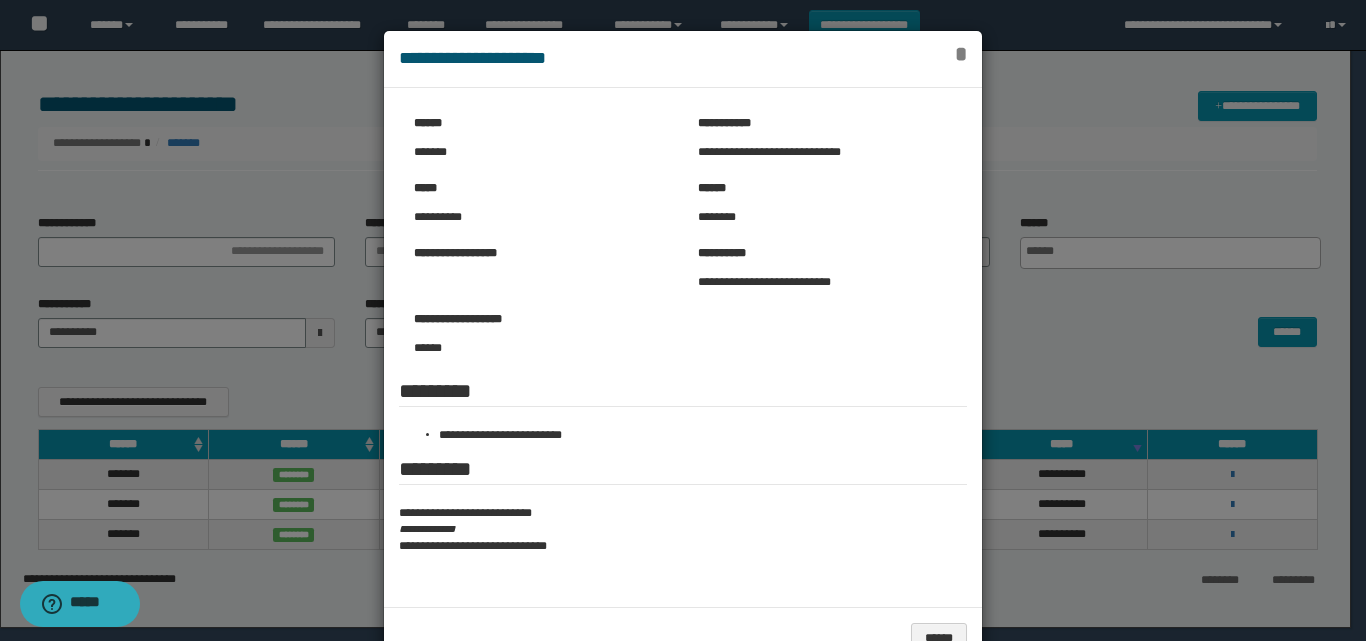 click on "*" at bounding box center (961, 54) 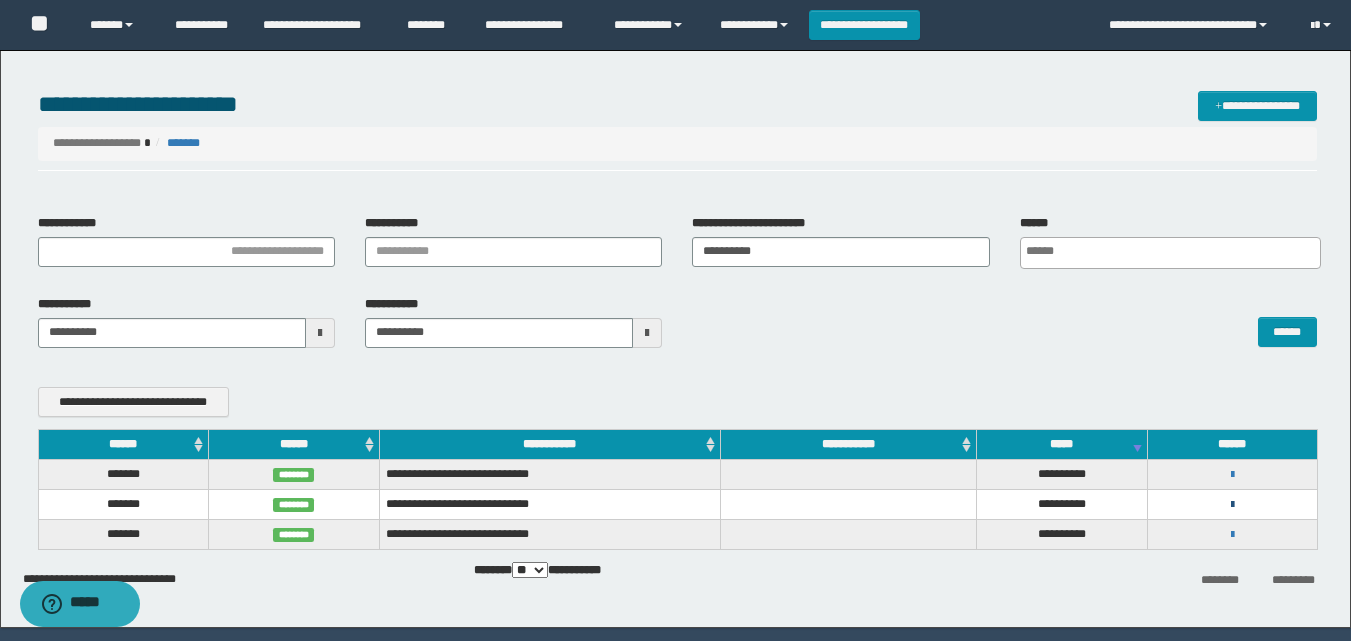 click at bounding box center (1232, 505) 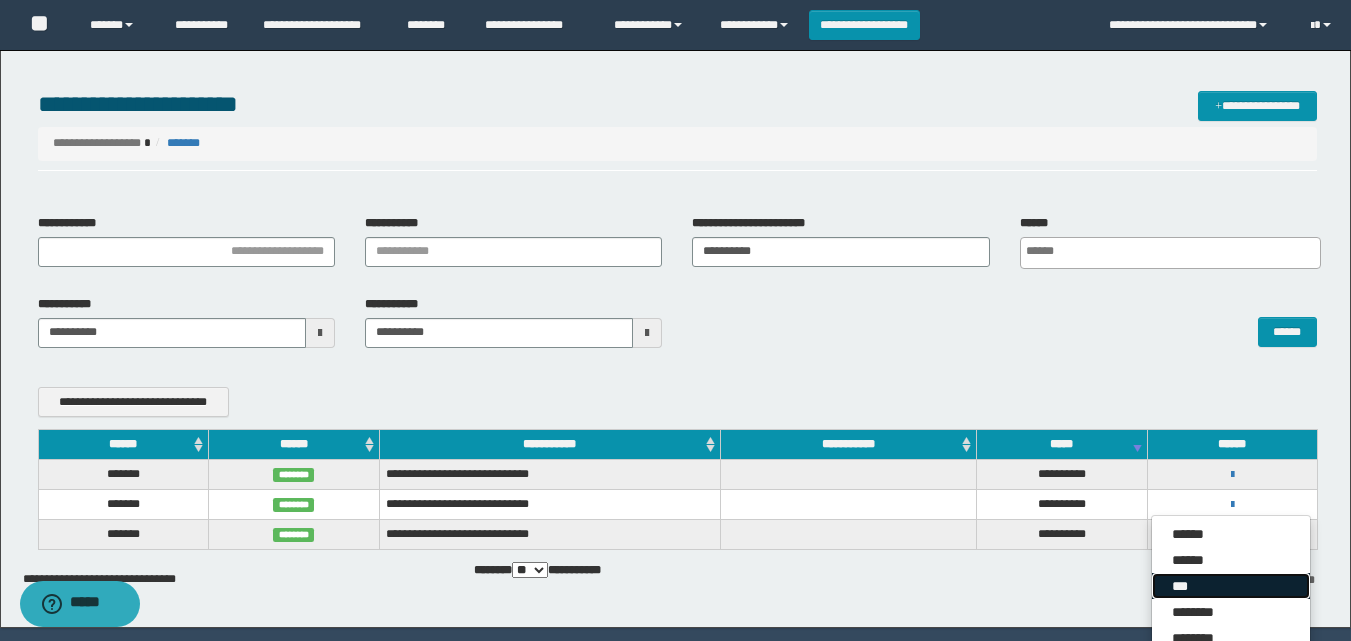click on "***" at bounding box center (1231, 586) 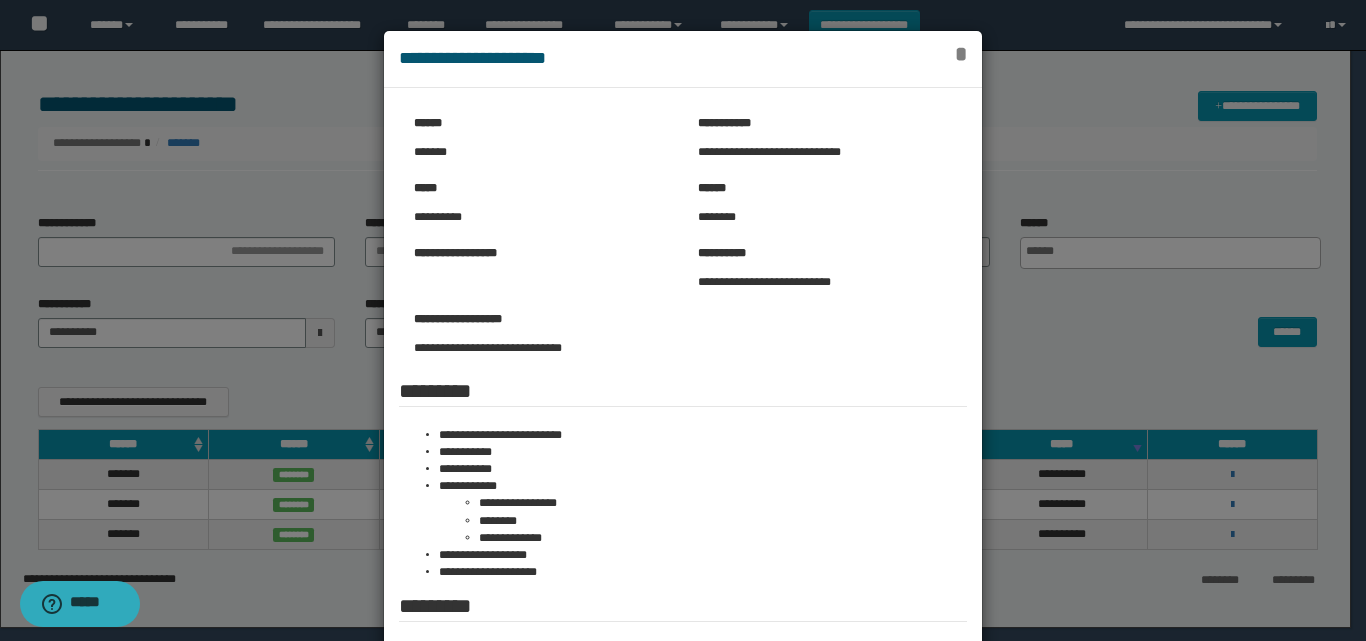 click on "*" at bounding box center (961, 54) 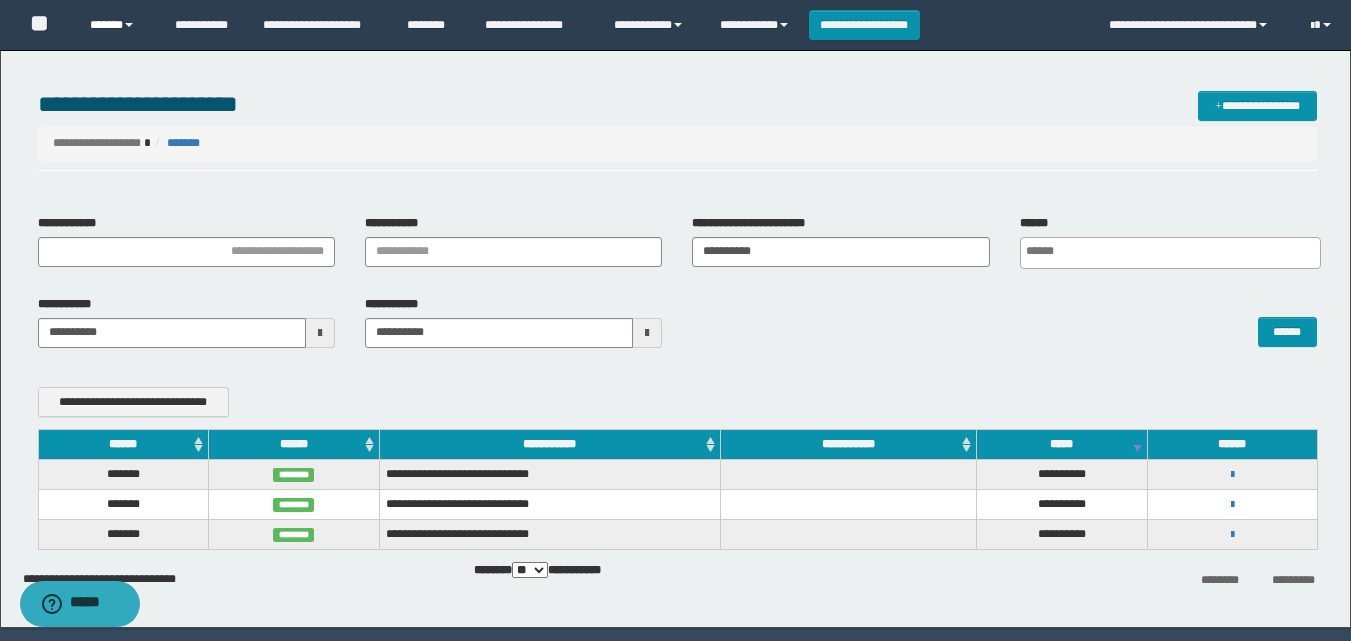 click on "******" at bounding box center [117, 25] 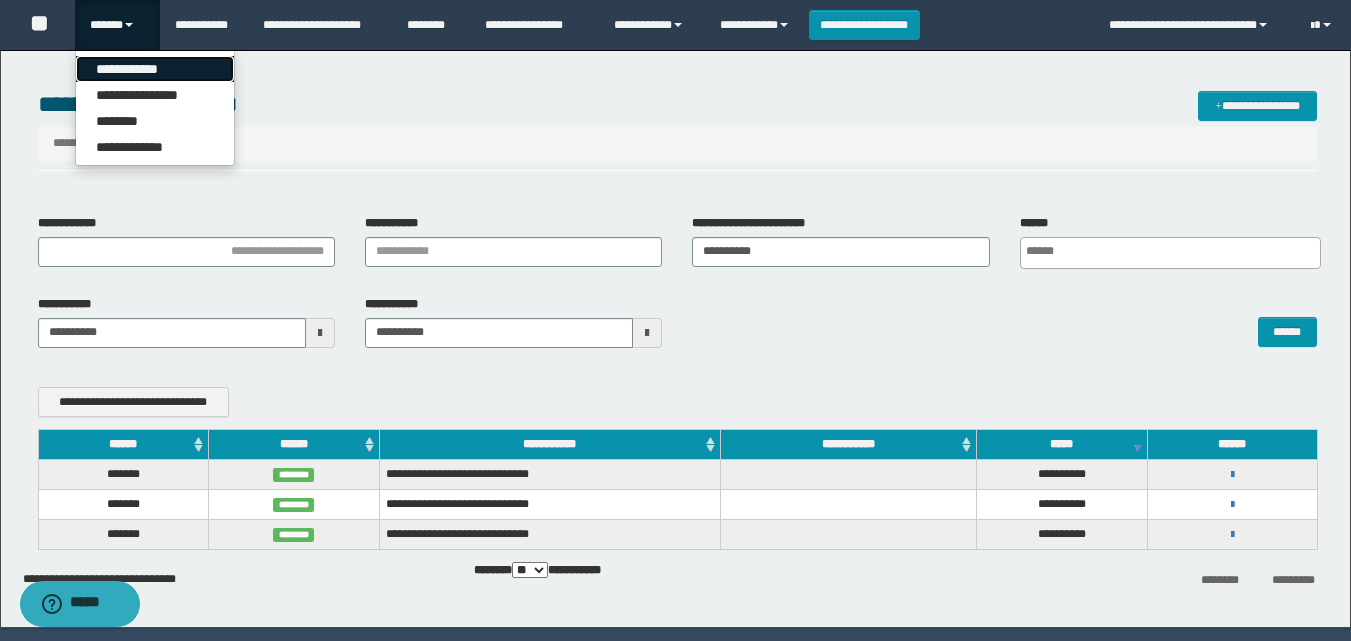 click on "**********" at bounding box center (155, 69) 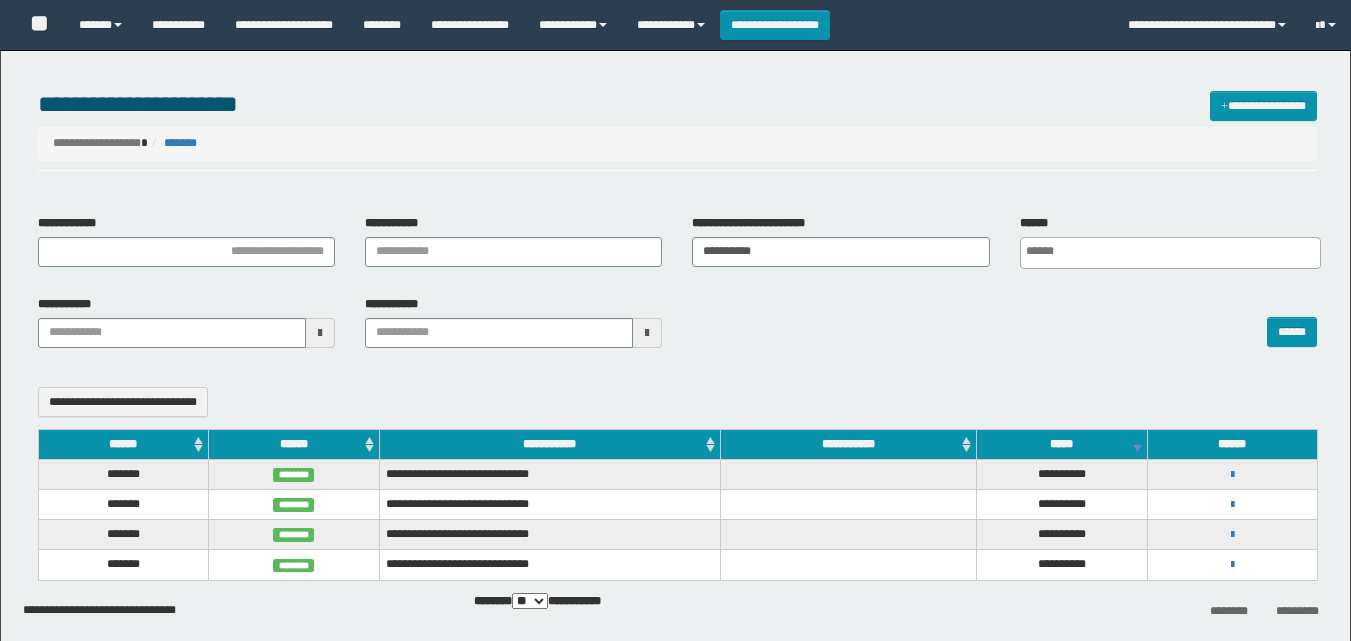 select 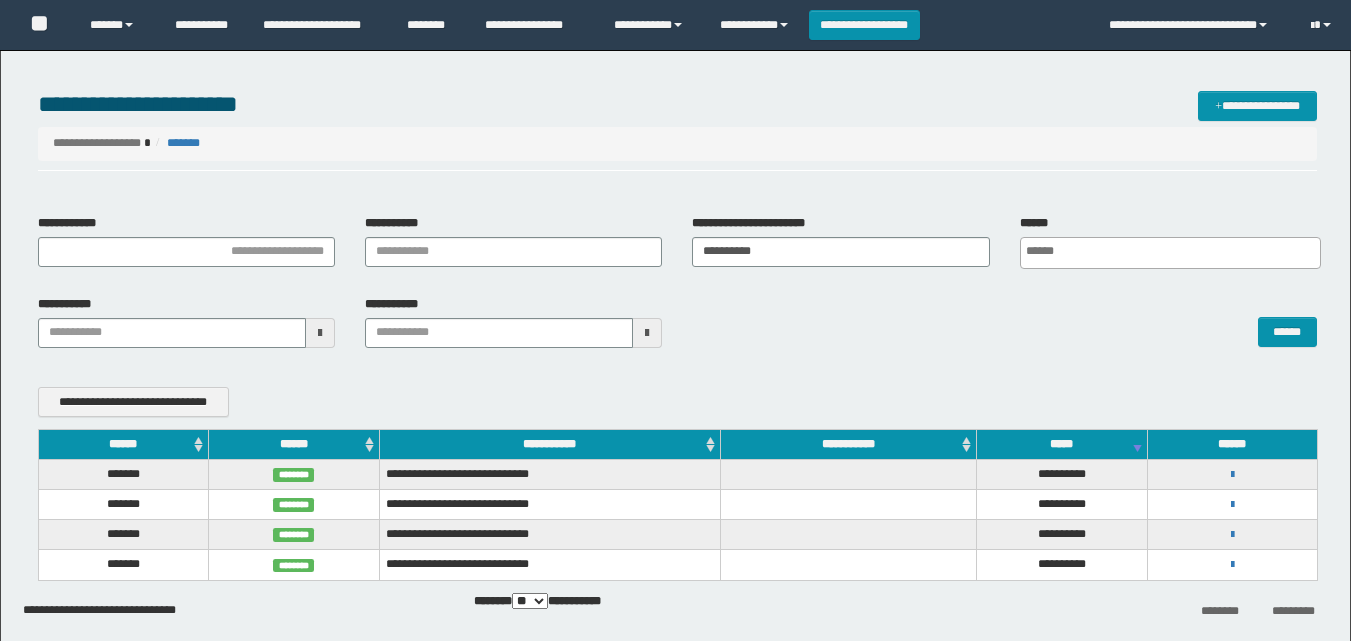 scroll, scrollTop: 0, scrollLeft: 0, axis: both 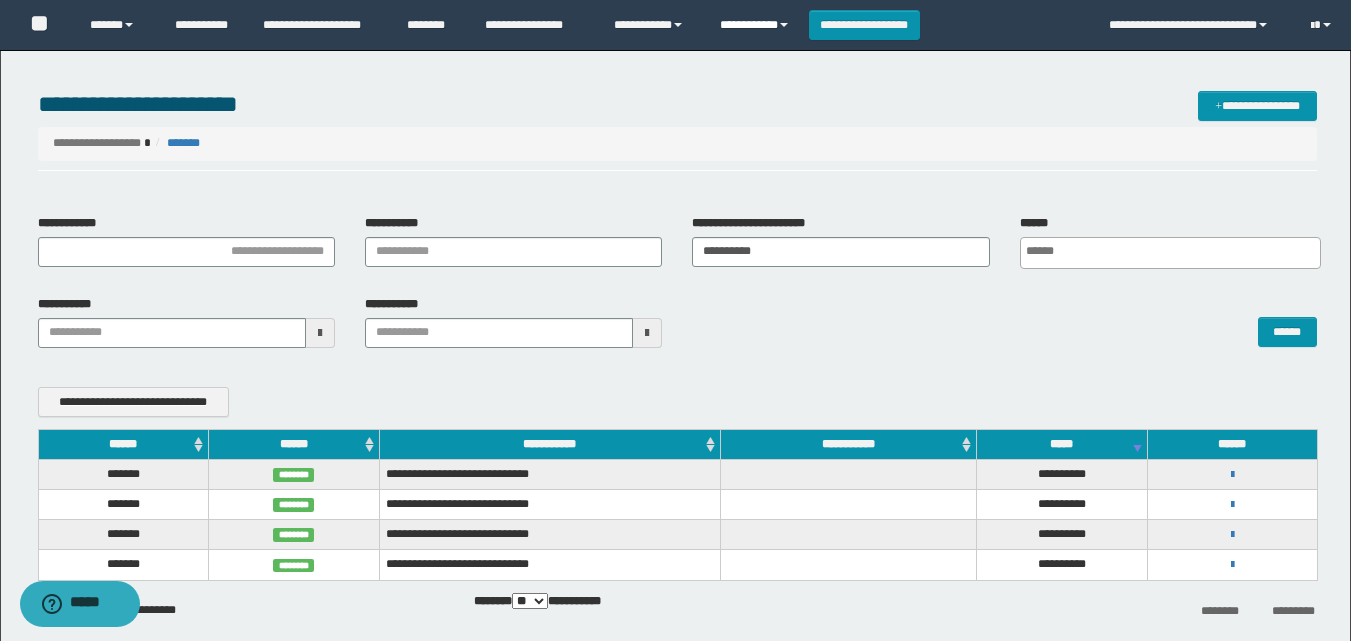 click on "**********" at bounding box center (757, 25) 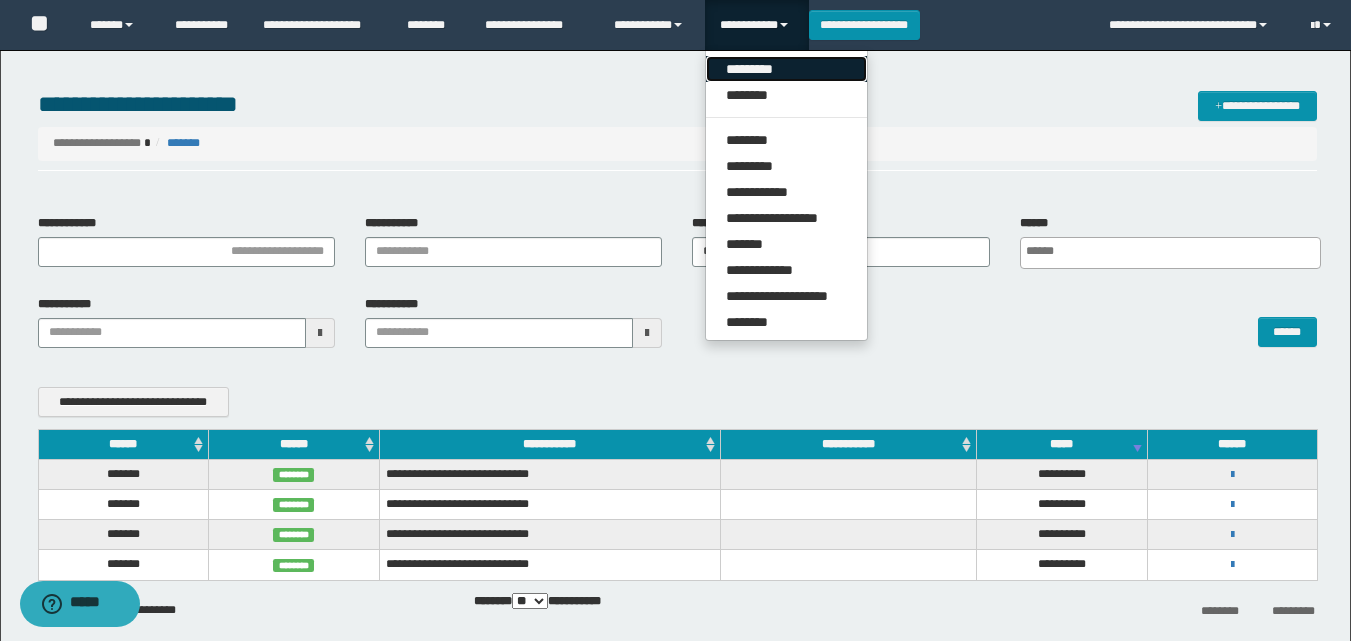 click on "*********" at bounding box center [786, 69] 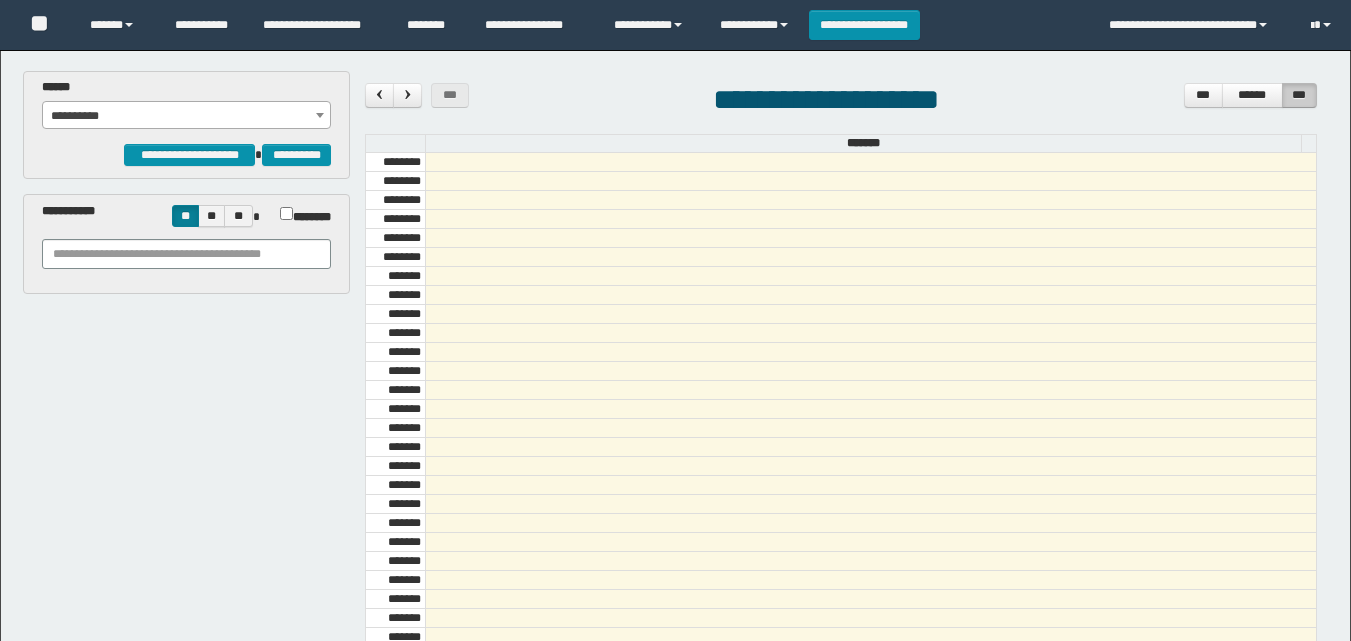 scroll, scrollTop: 0, scrollLeft: 0, axis: both 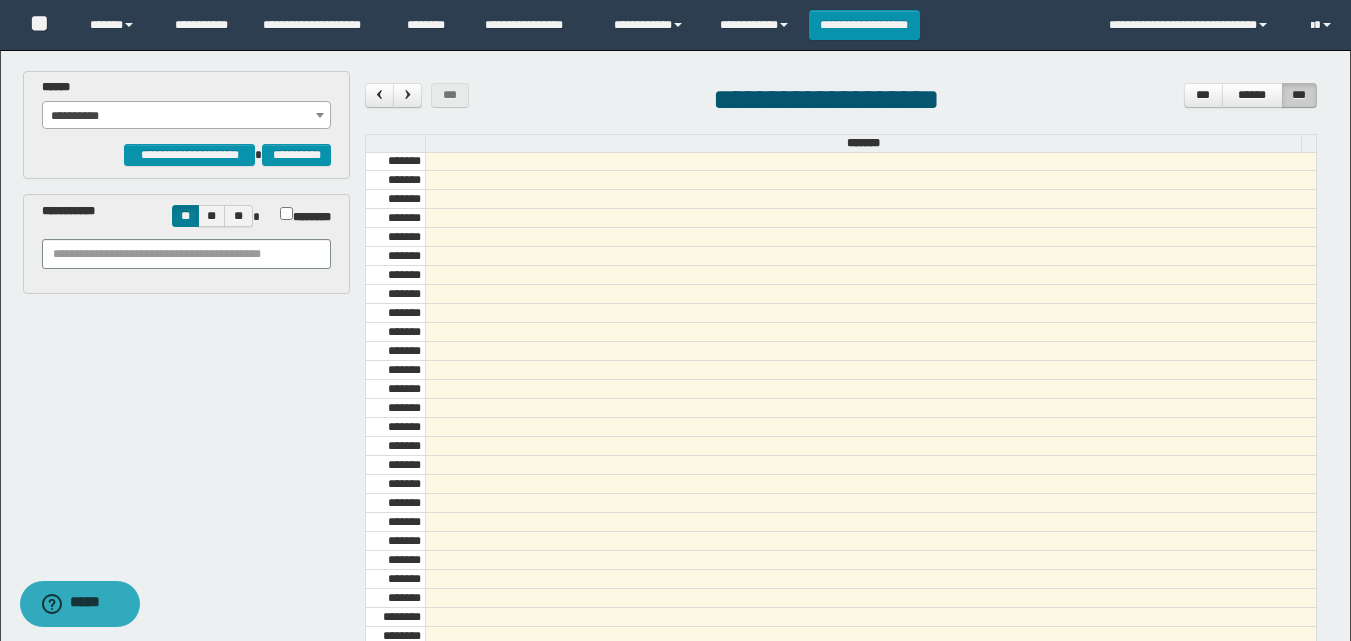 click on "**********" at bounding box center [186, 116] 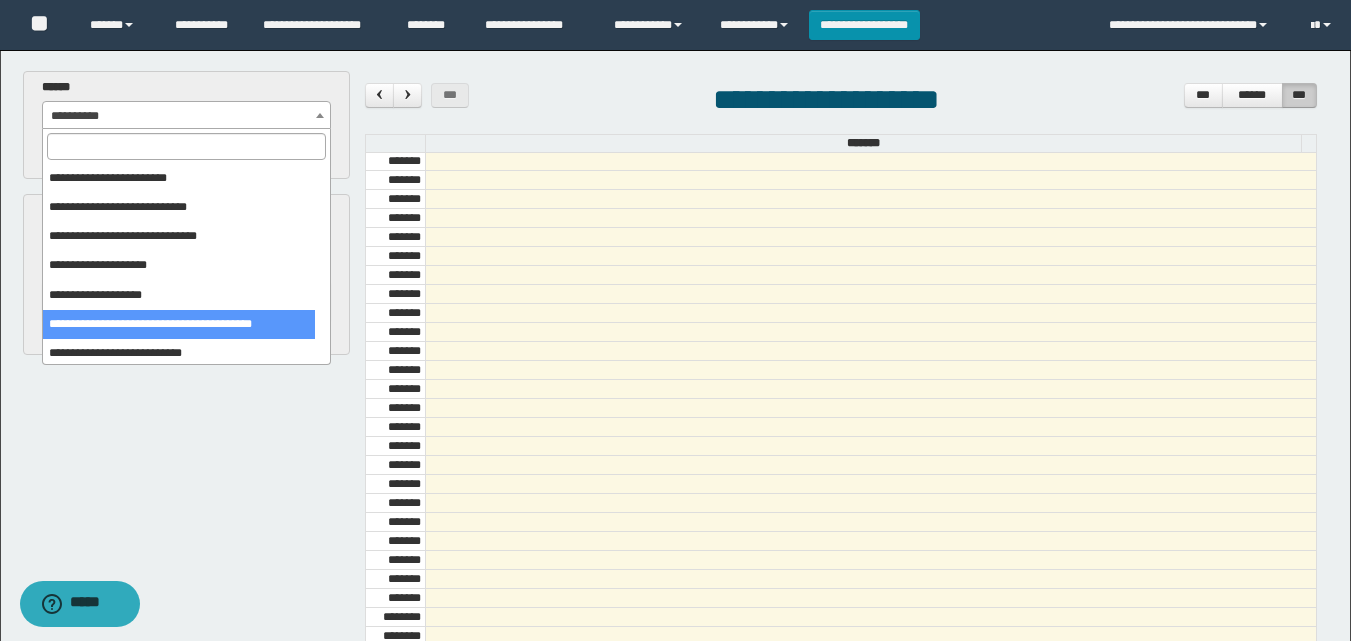 scroll, scrollTop: 325, scrollLeft: 0, axis: vertical 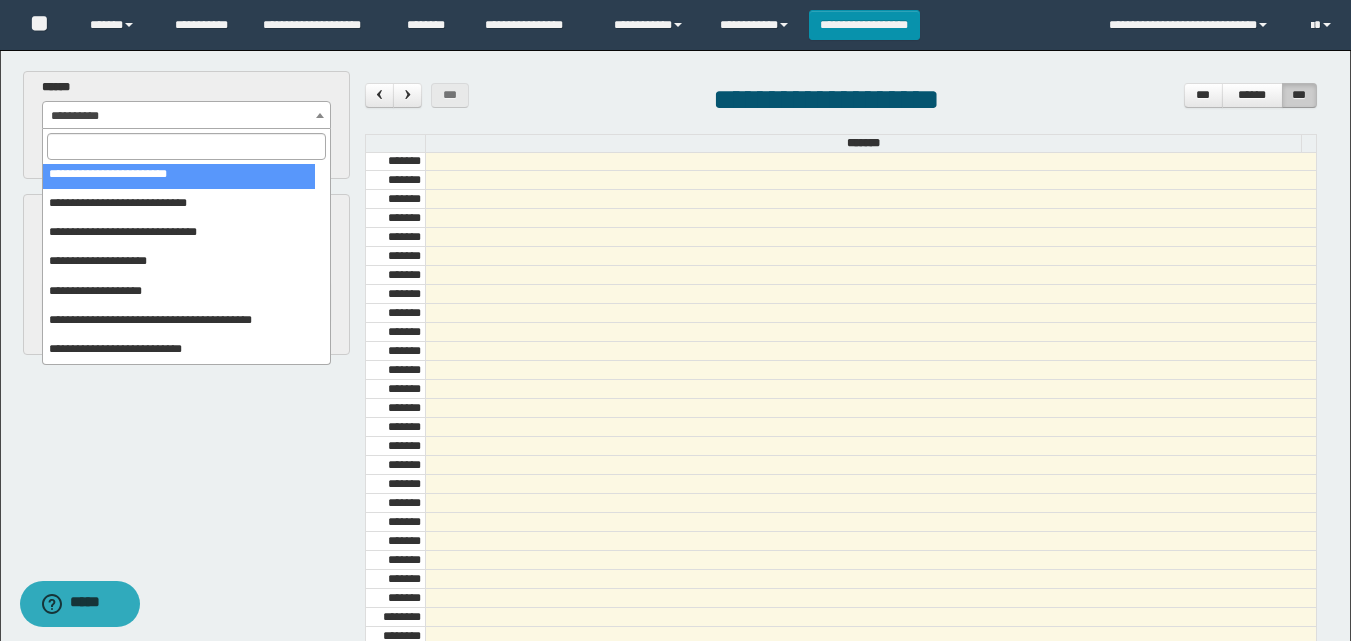 click on "**********" at bounding box center [841, 102] 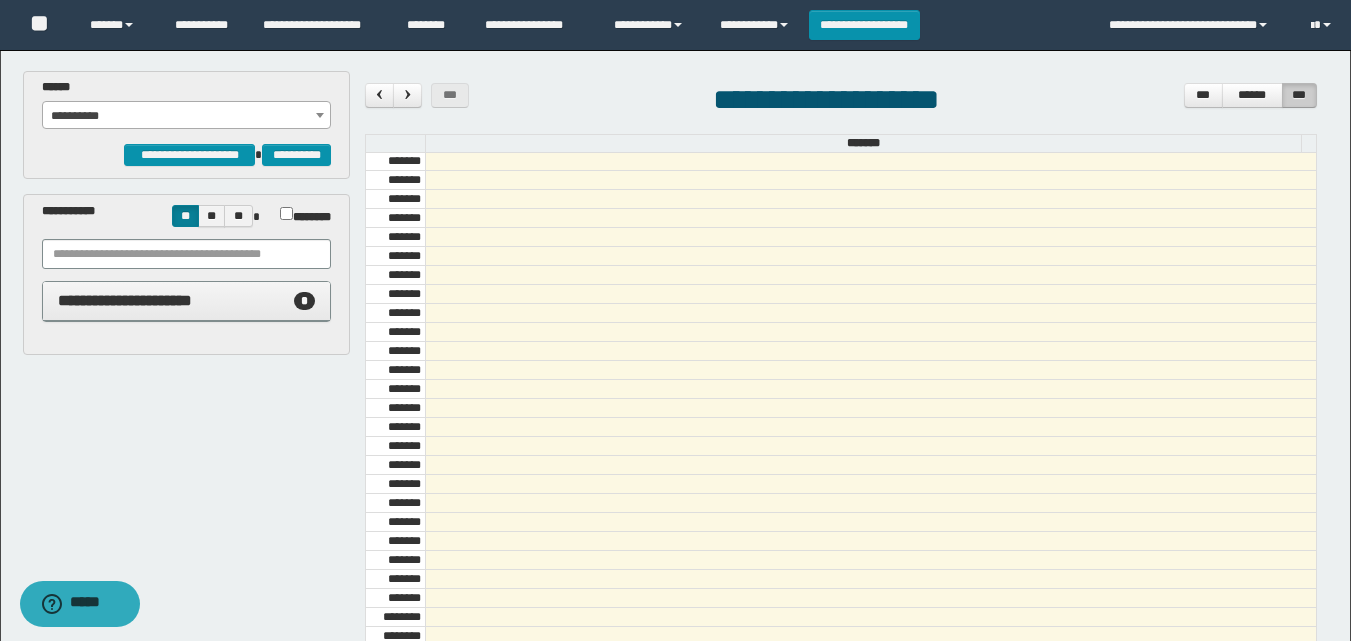 click on "**********" at bounding box center (186, 116) 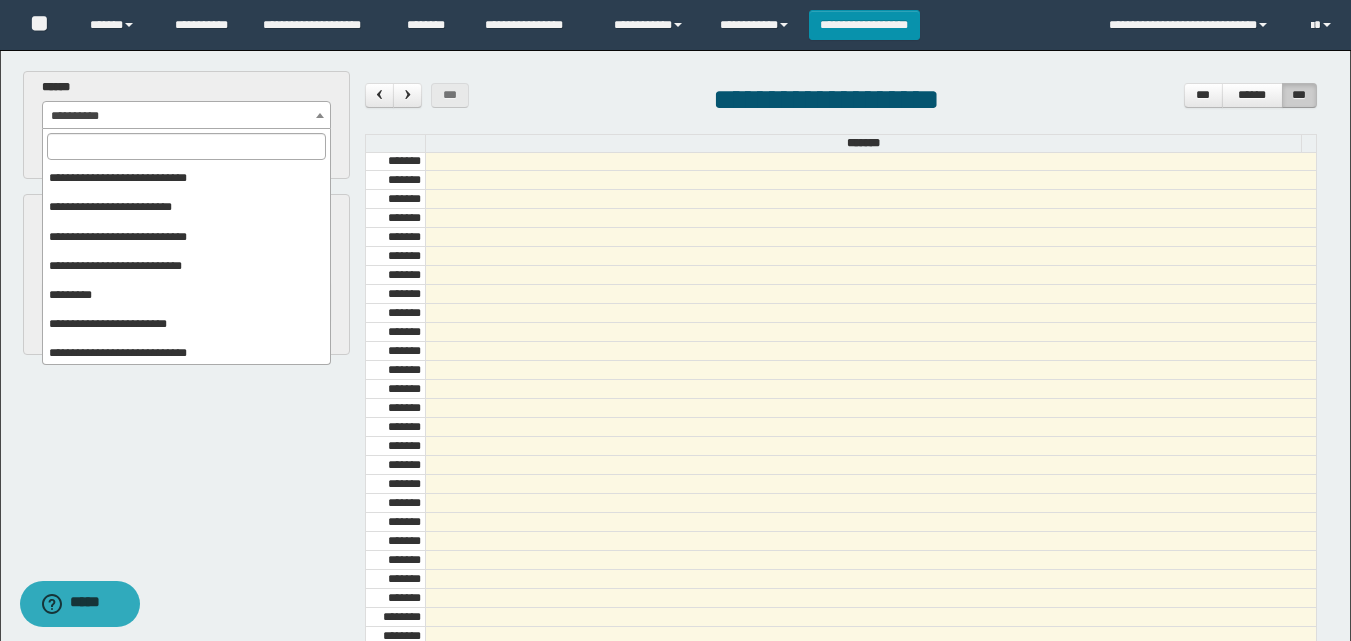 scroll, scrollTop: 325, scrollLeft: 0, axis: vertical 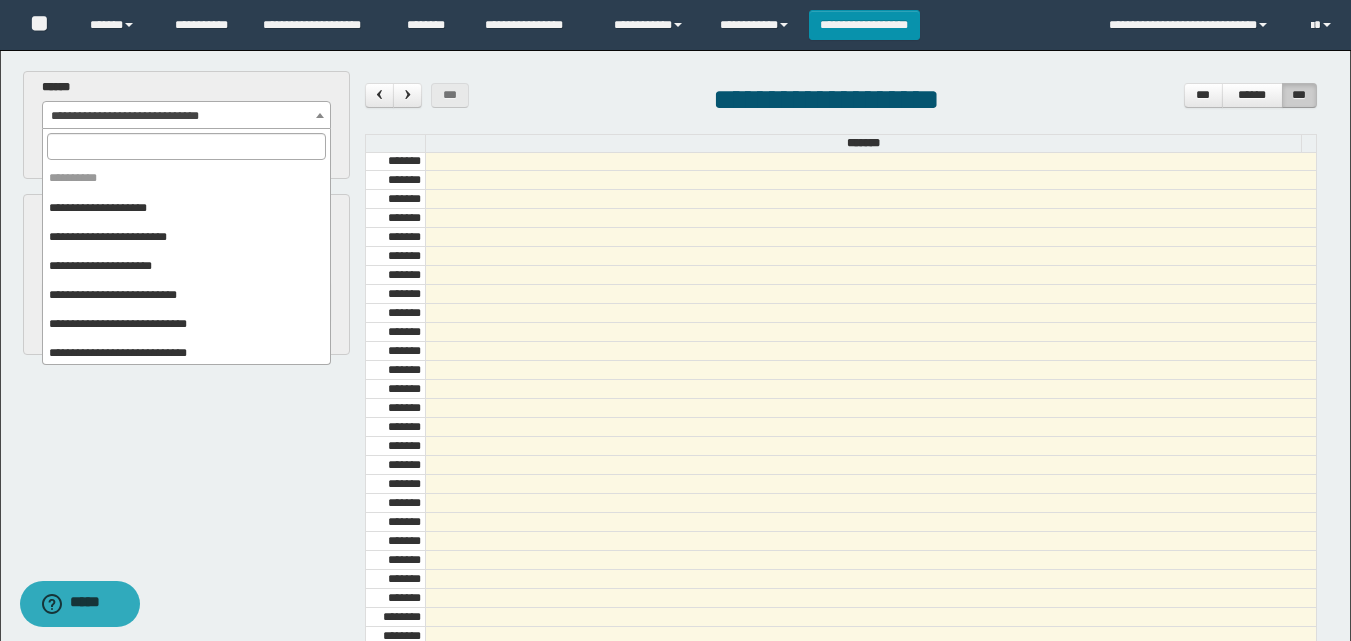 click on "**********" at bounding box center [186, 116] 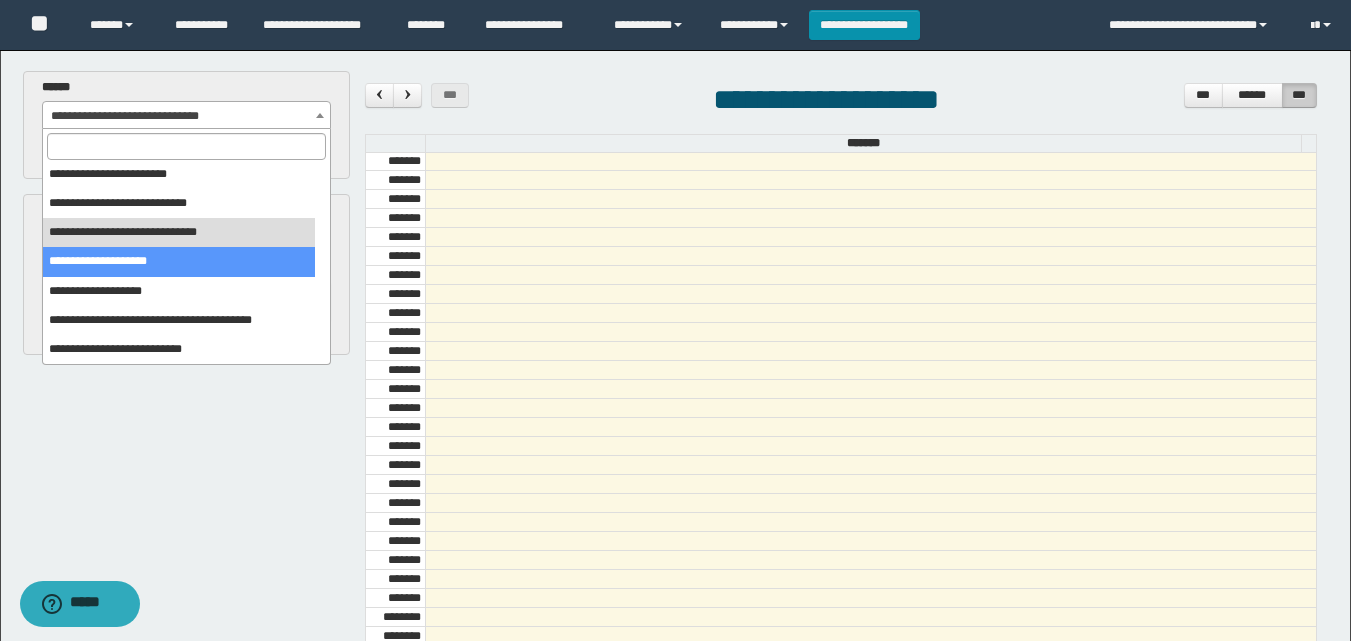 click on "**********" at bounding box center (186, 274) 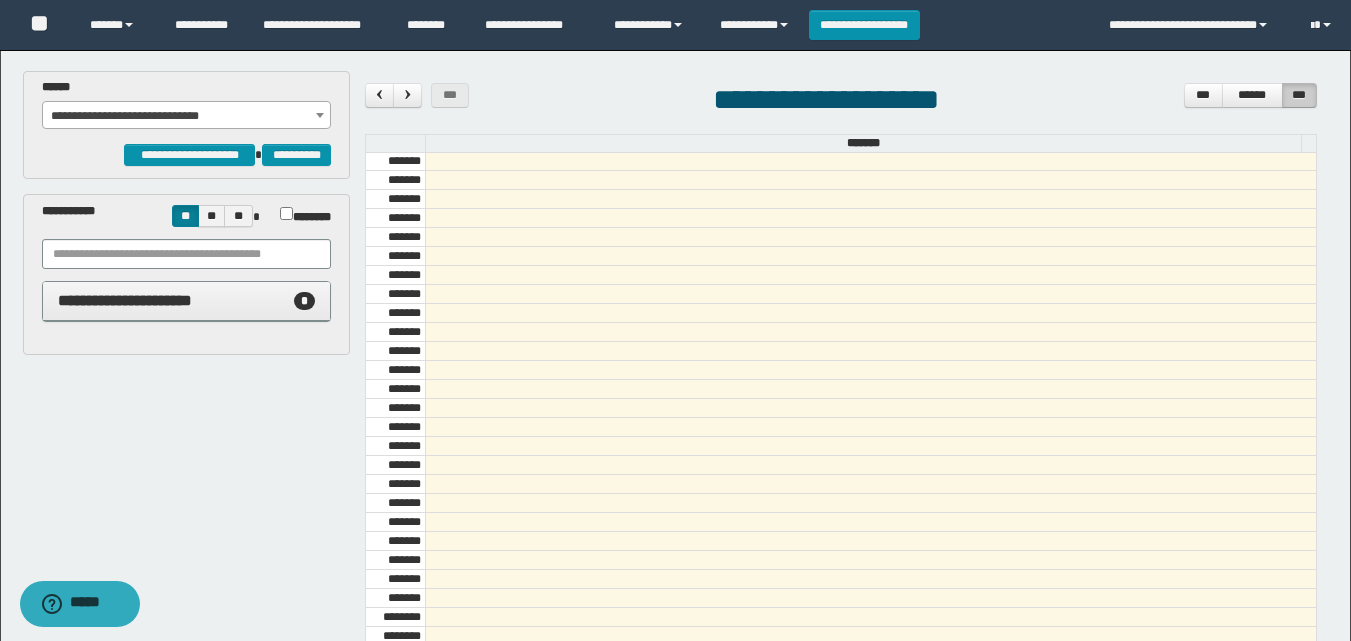 click on "**********" at bounding box center [186, 301] 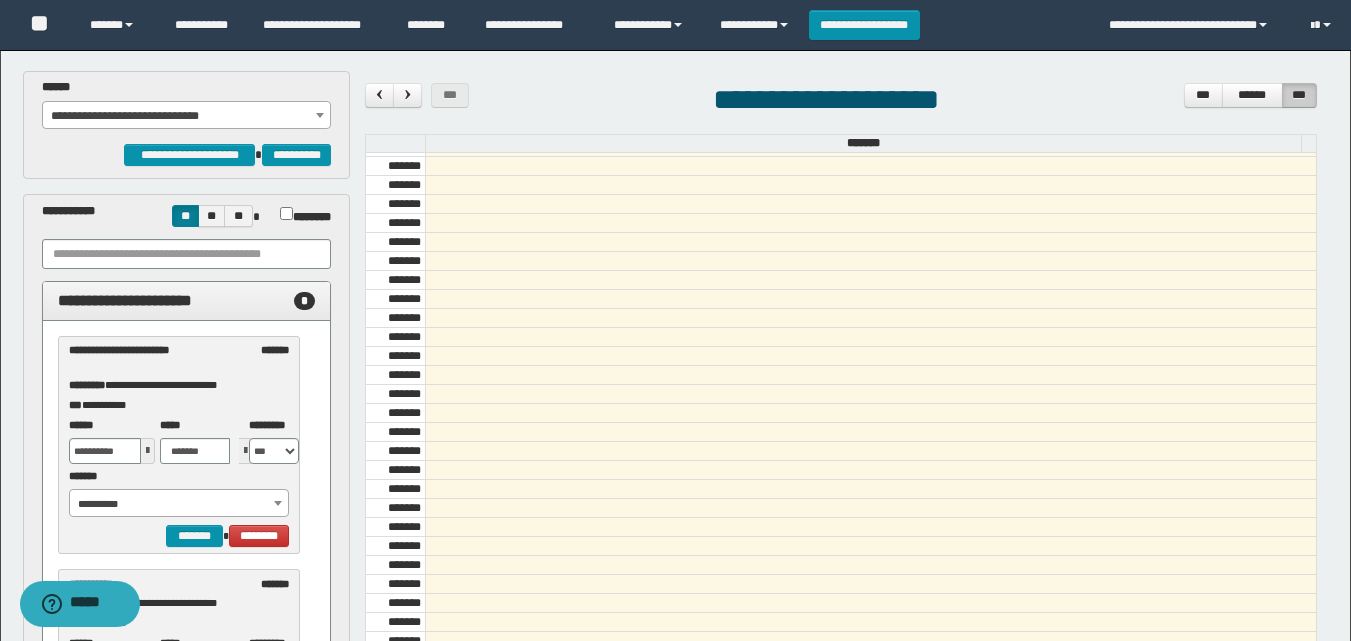 scroll, scrollTop: 1585, scrollLeft: 0, axis: vertical 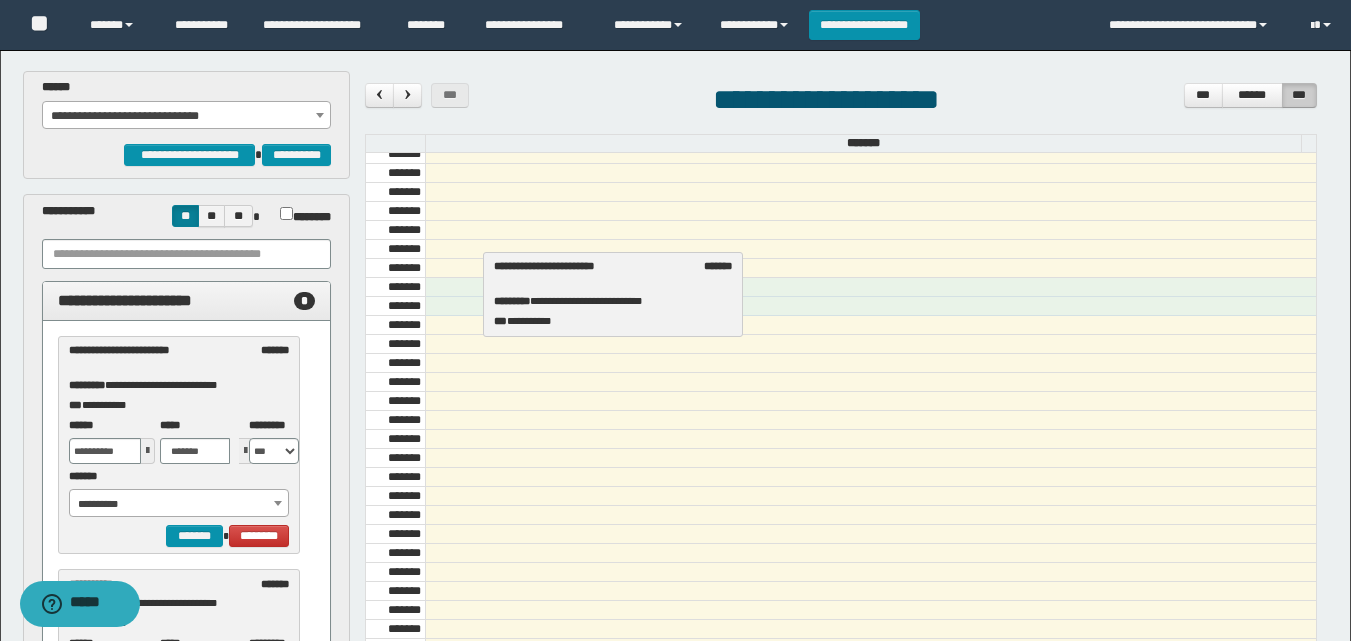 drag, startPoint x: 158, startPoint y: 365, endPoint x: 583, endPoint y: 281, distance: 433.22165 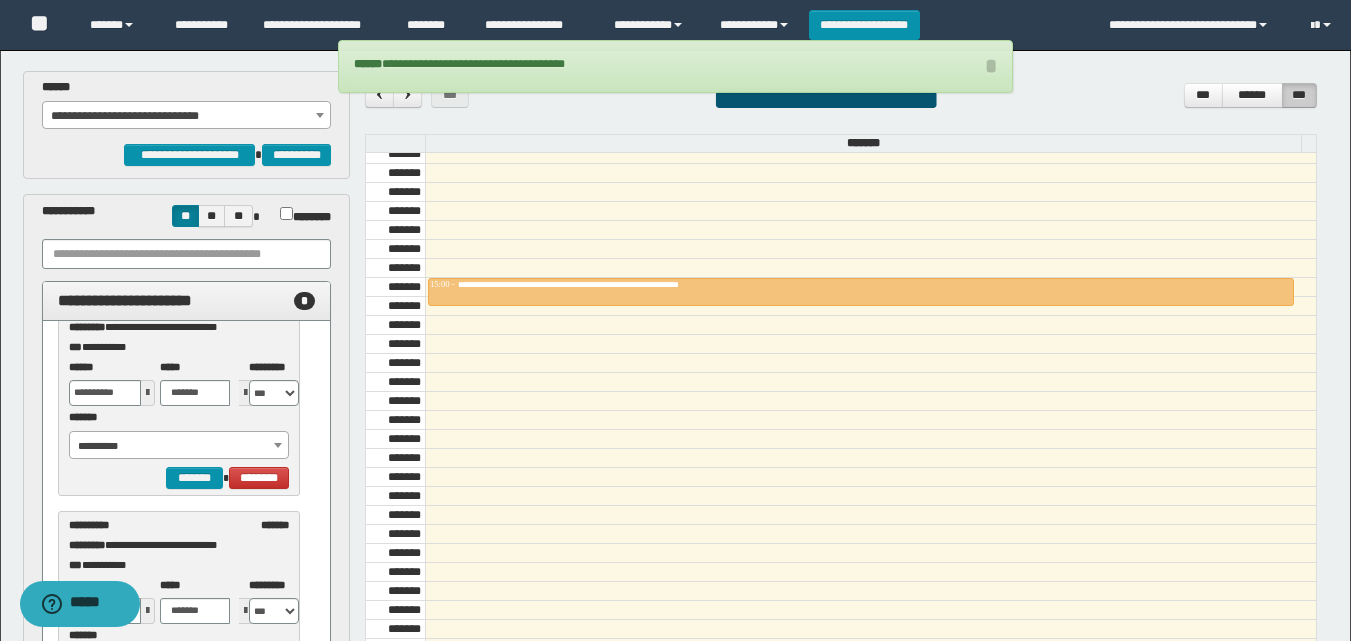 scroll, scrollTop: 66, scrollLeft: 0, axis: vertical 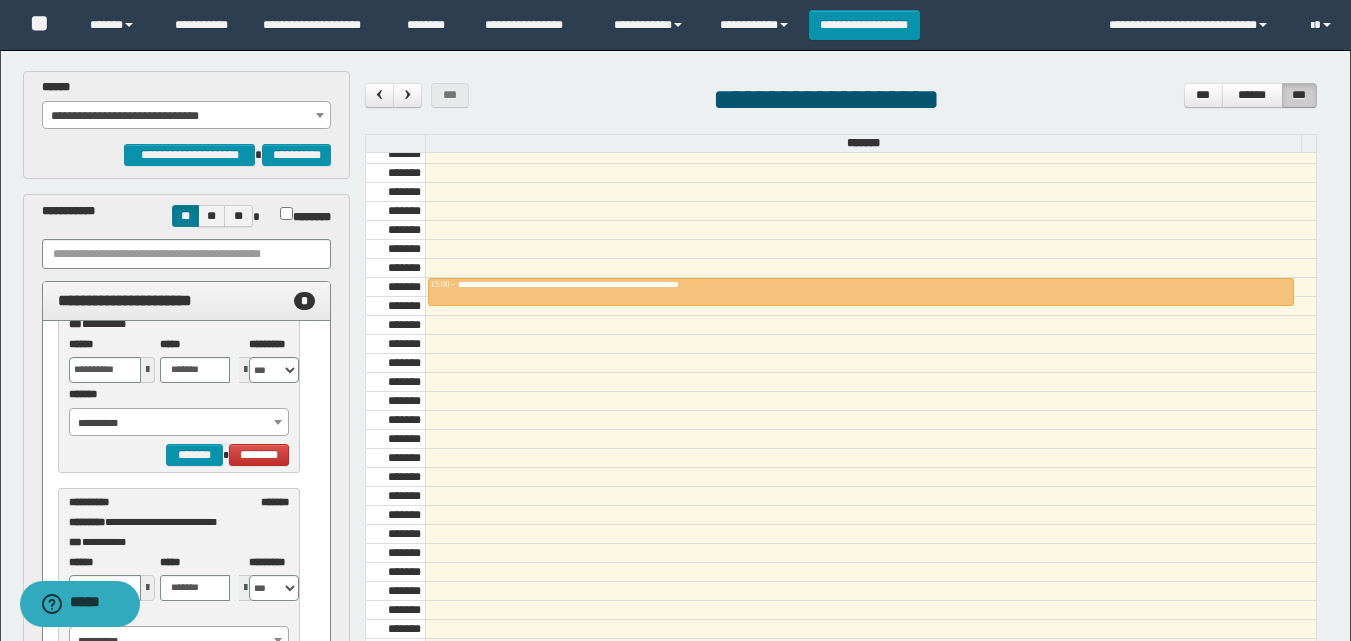 click on "**********" at bounding box center (186, 116) 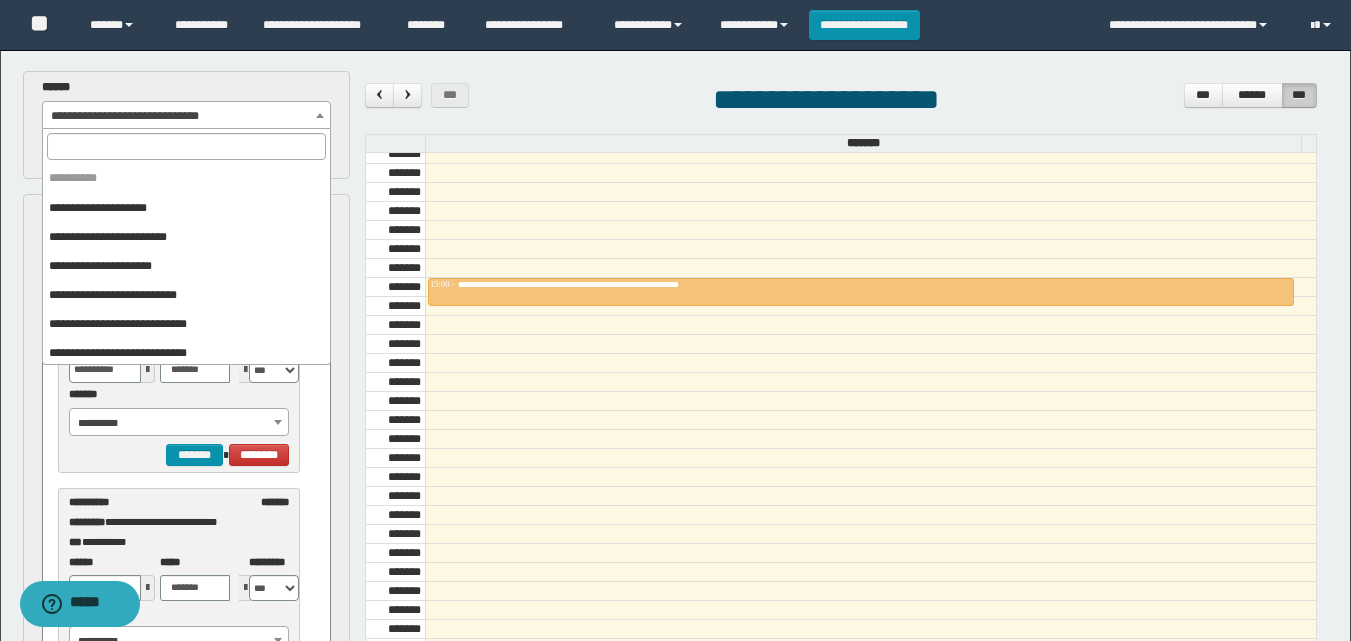 scroll, scrollTop: 325, scrollLeft: 0, axis: vertical 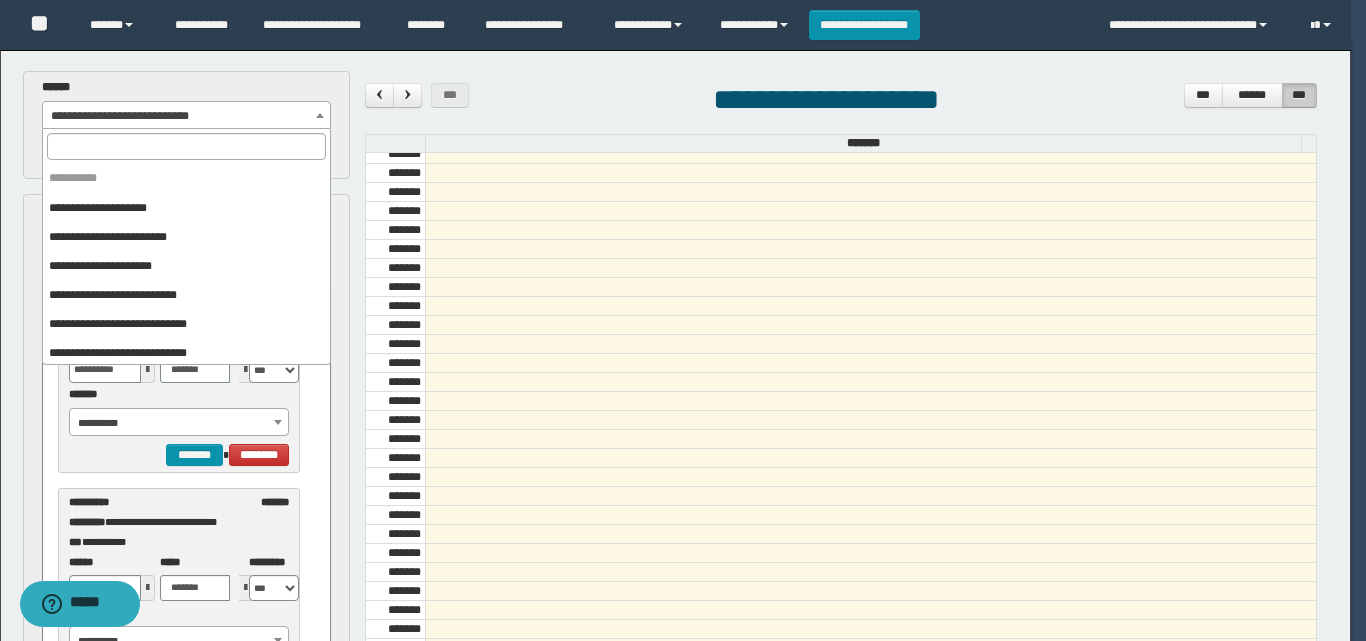 click on "**********" at bounding box center (186, 116) 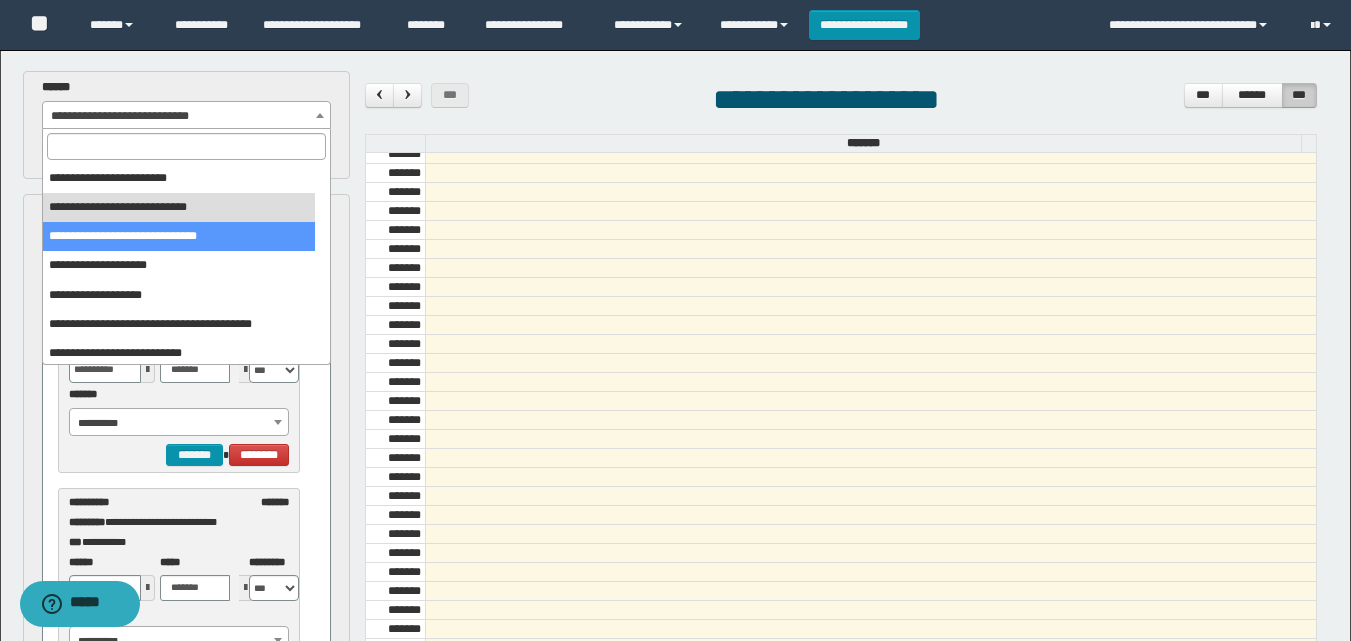scroll, scrollTop: 121, scrollLeft: 0, axis: vertical 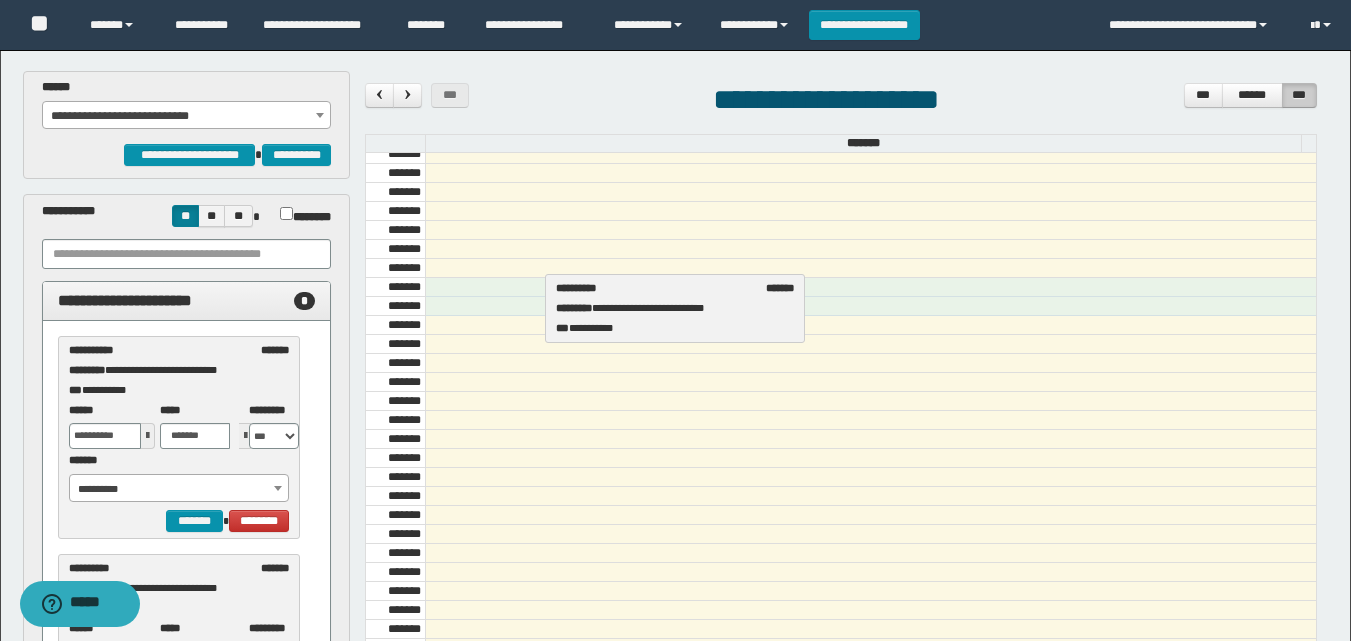 drag, startPoint x: 189, startPoint y: 570, endPoint x: 675, endPoint y: 290, distance: 560.8886 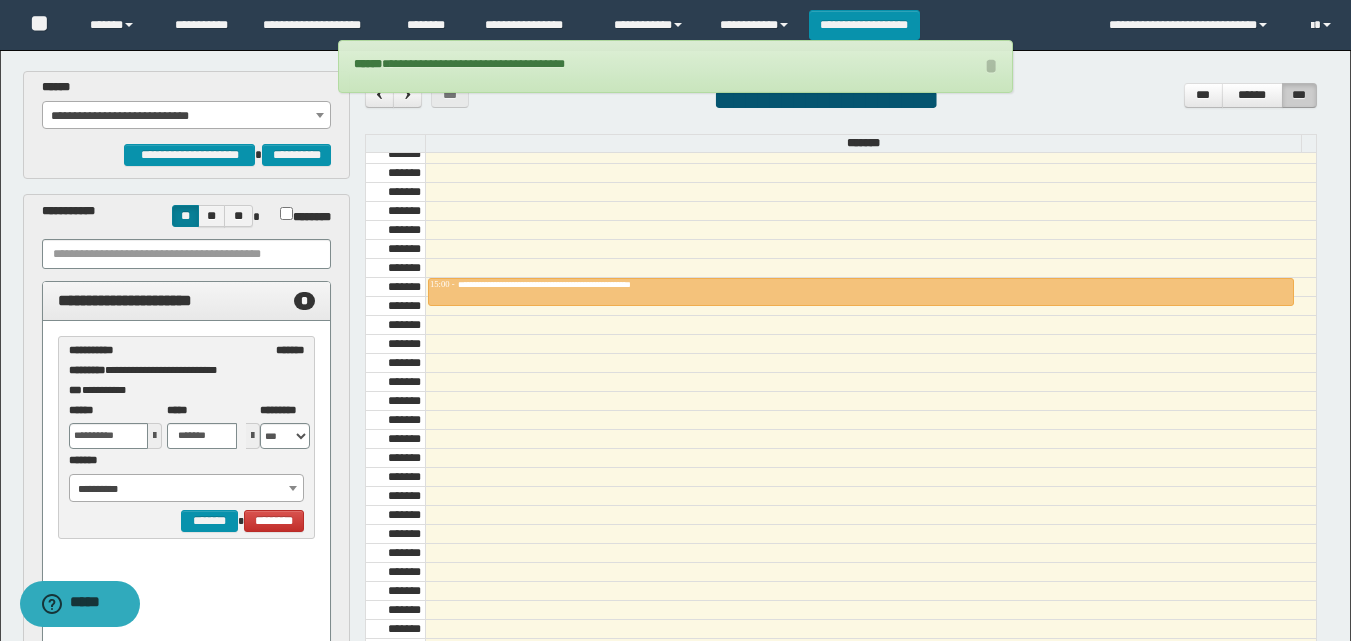 click on "**********" at bounding box center (186, 116) 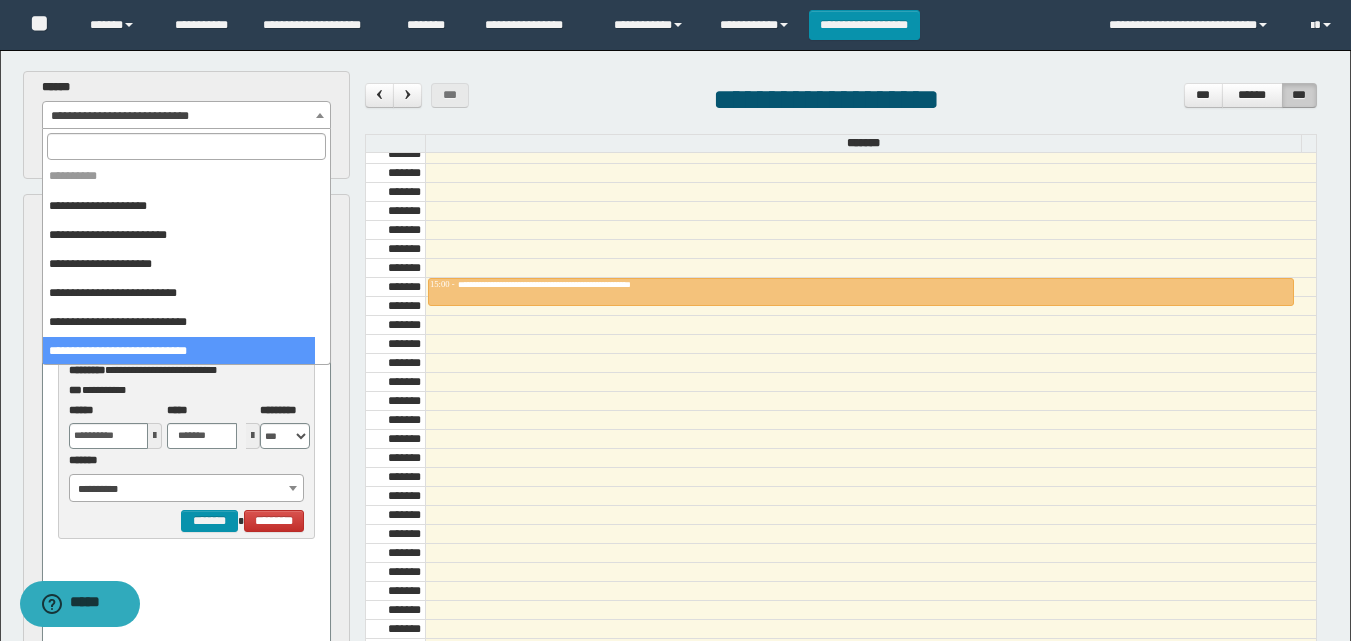 scroll, scrollTop: 0, scrollLeft: 0, axis: both 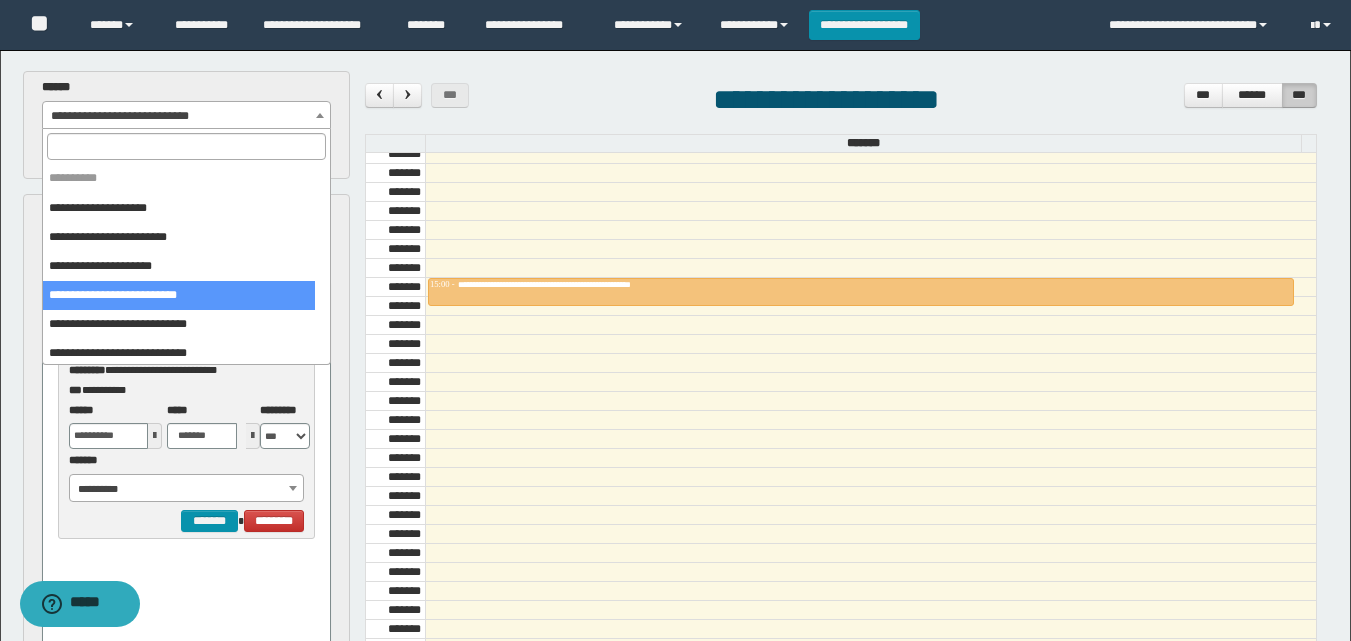select on "******" 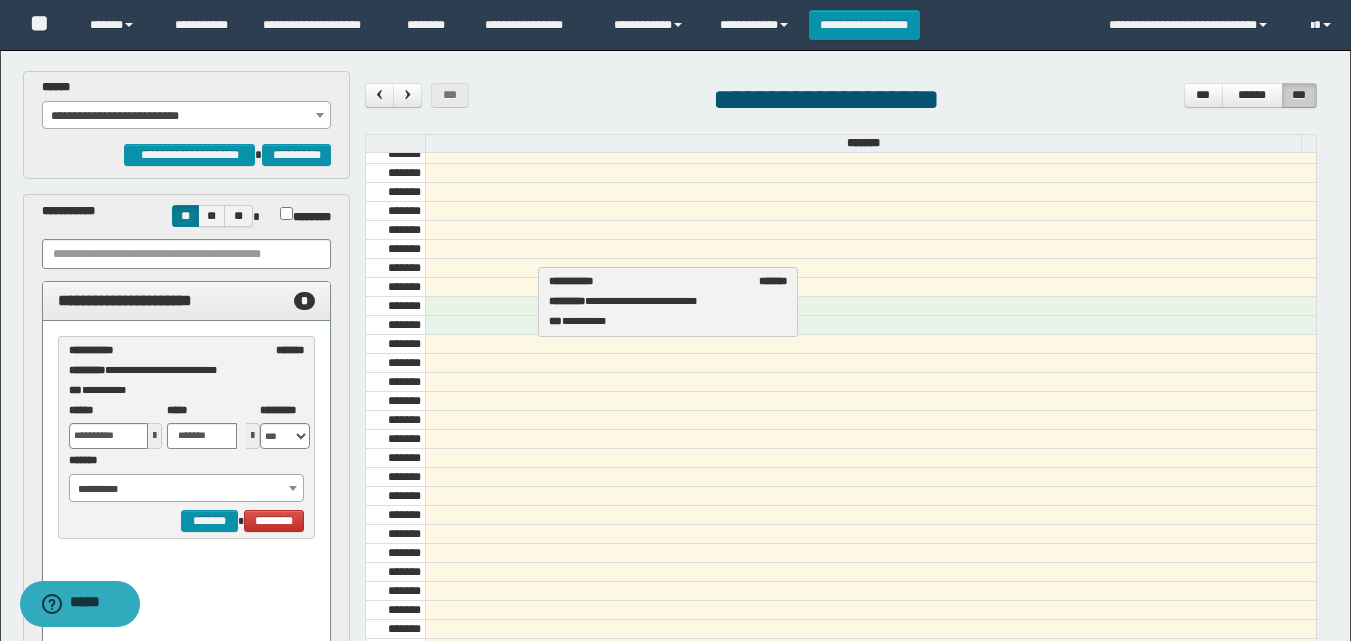 drag, startPoint x: 177, startPoint y: 375, endPoint x: 657, endPoint y: 306, distance: 484.93402 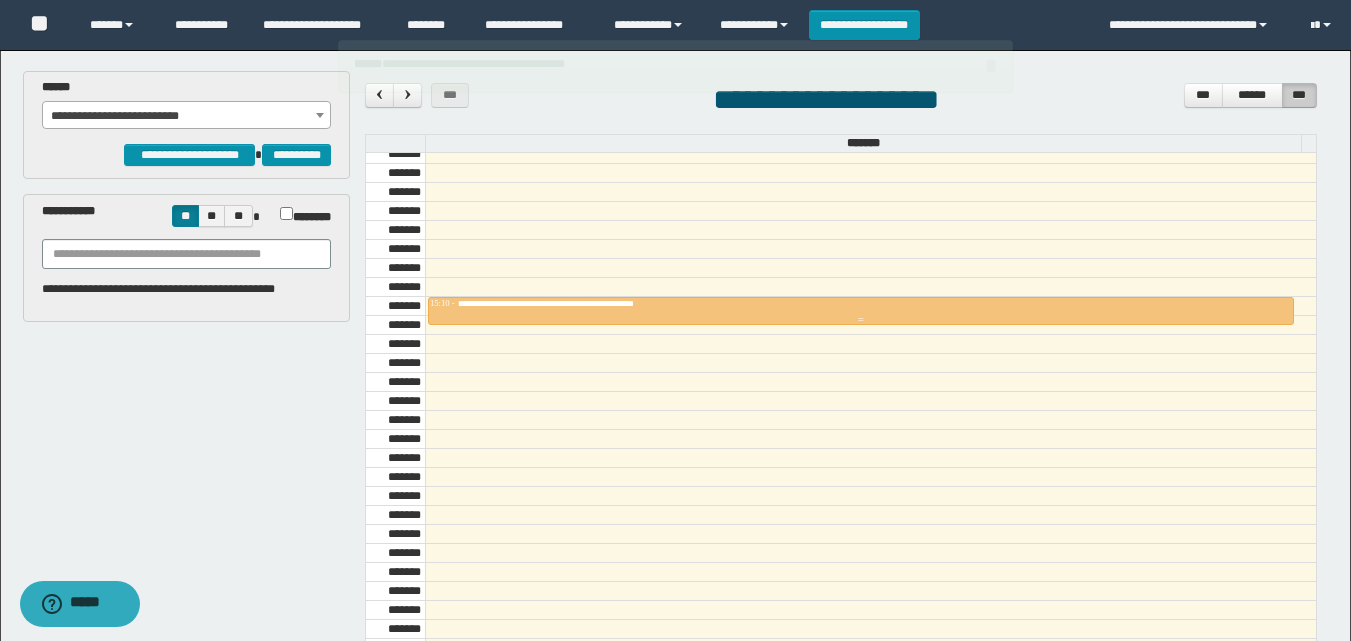 click at bounding box center [861, 320] 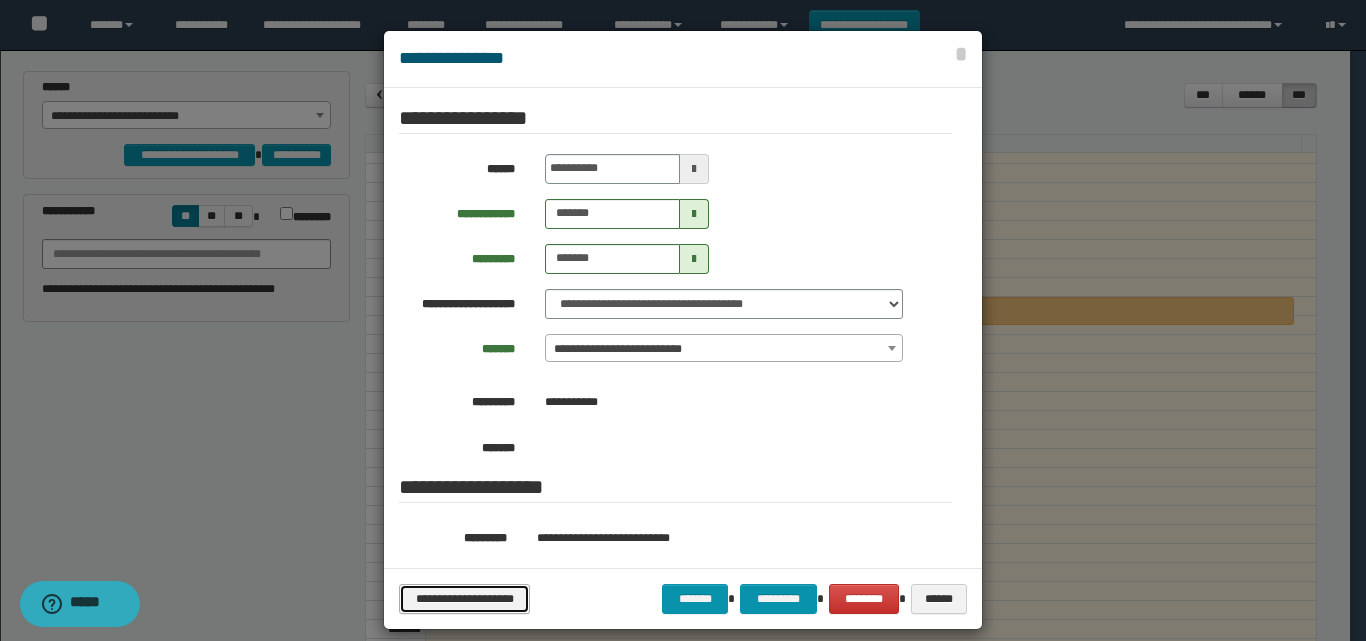 click on "**********" at bounding box center [464, 599] 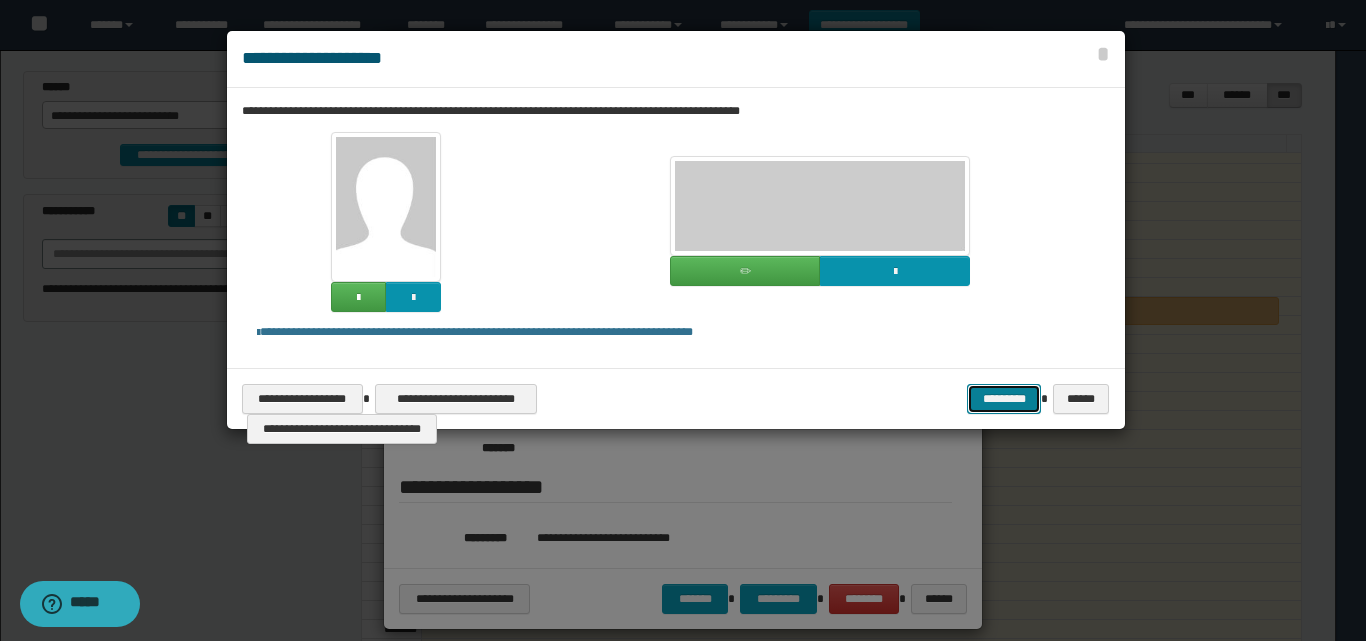 click on "*********" at bounding box center [1004, 399] 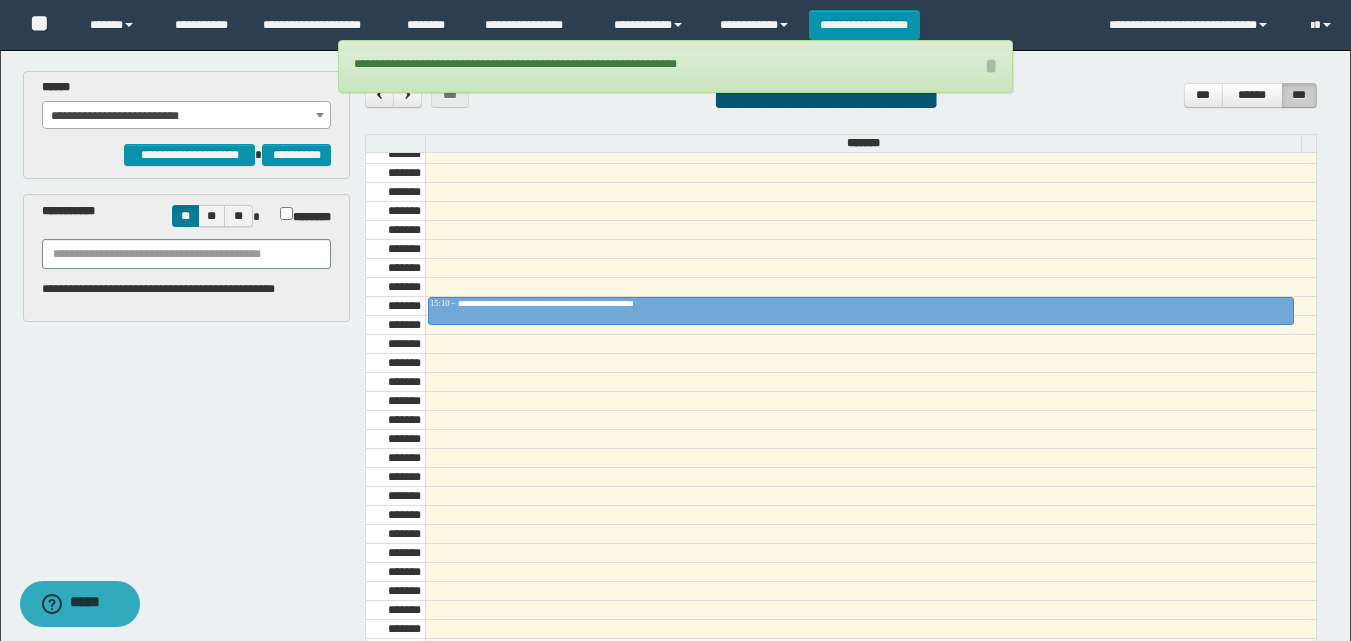 click at bounding box center [870, 363] 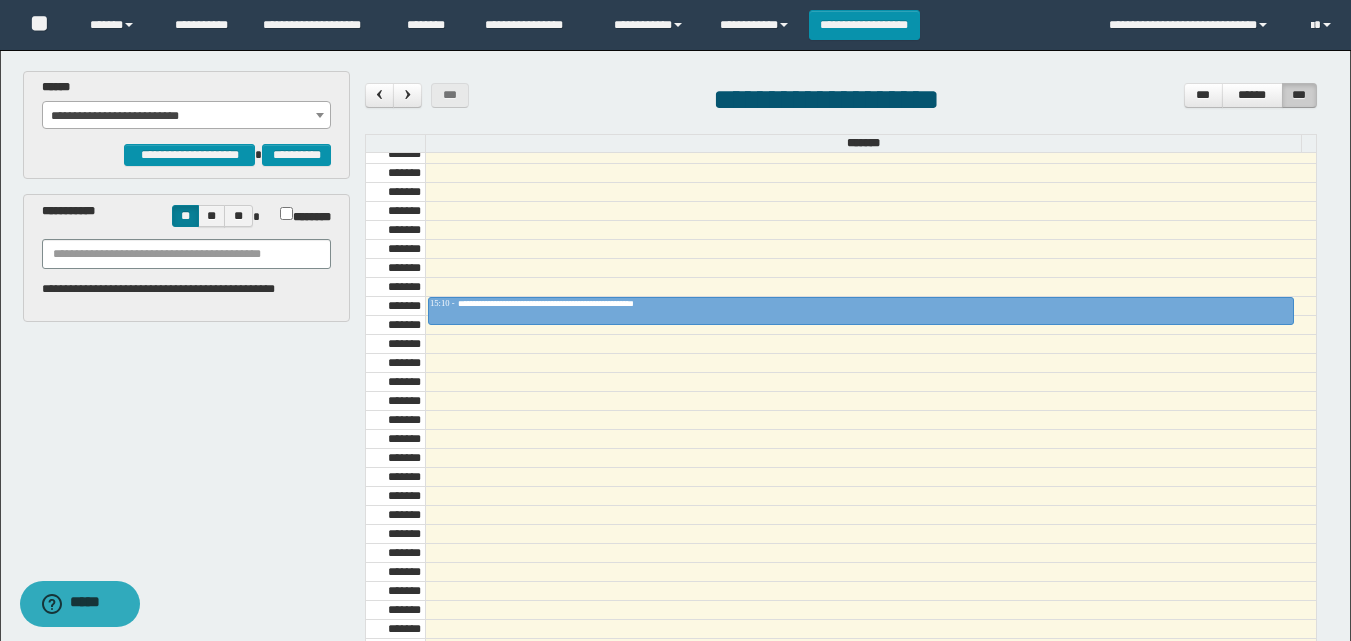 click at bounding box center [870, 173] 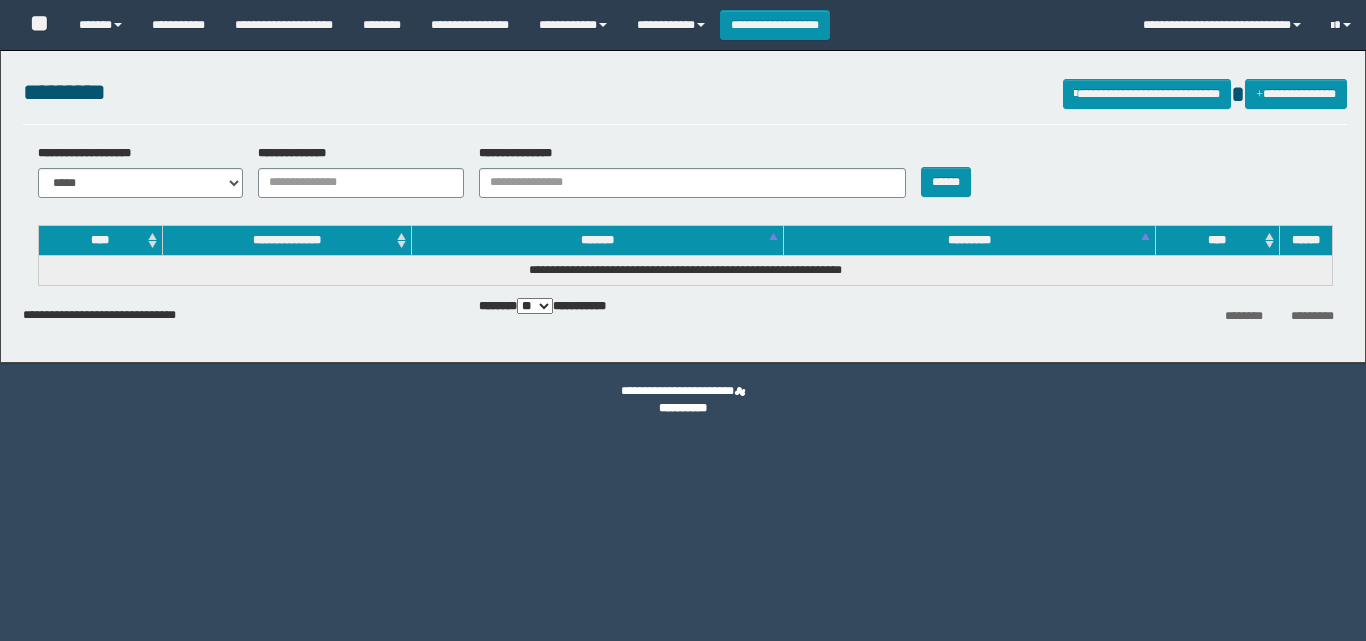 scroll, scrollTop: 0, scrollLeft: 0, axis: both 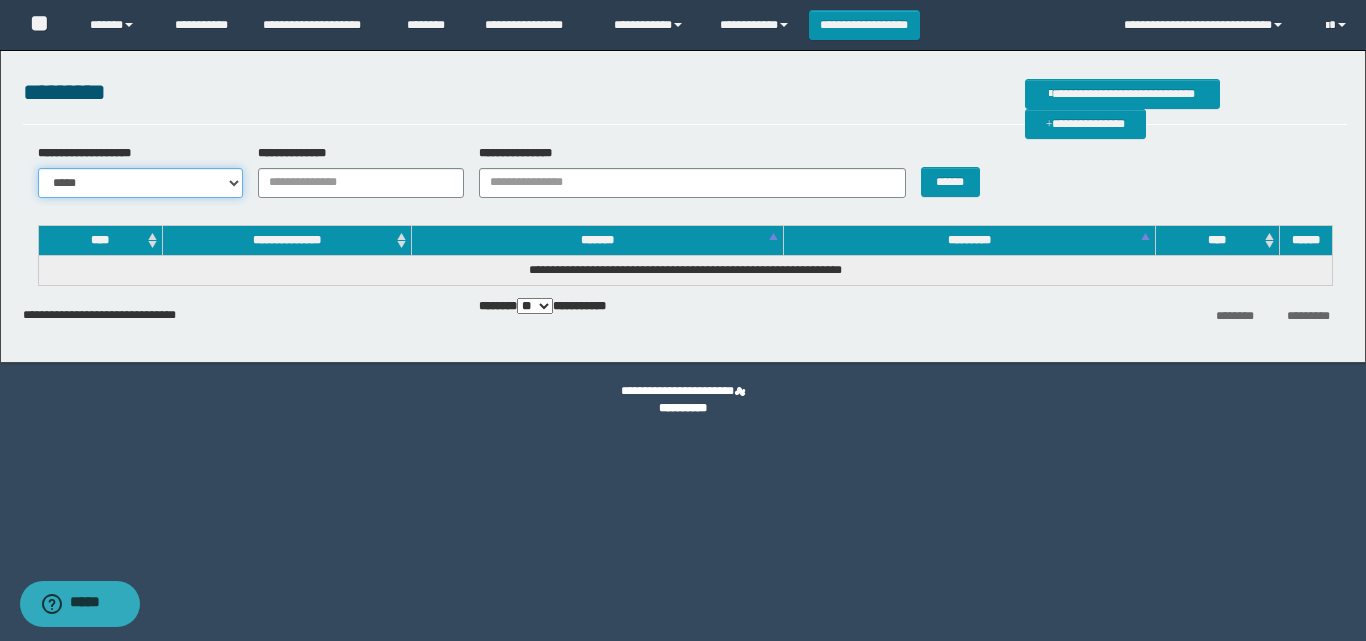 click on "**********" at bounding box center (141, 183) 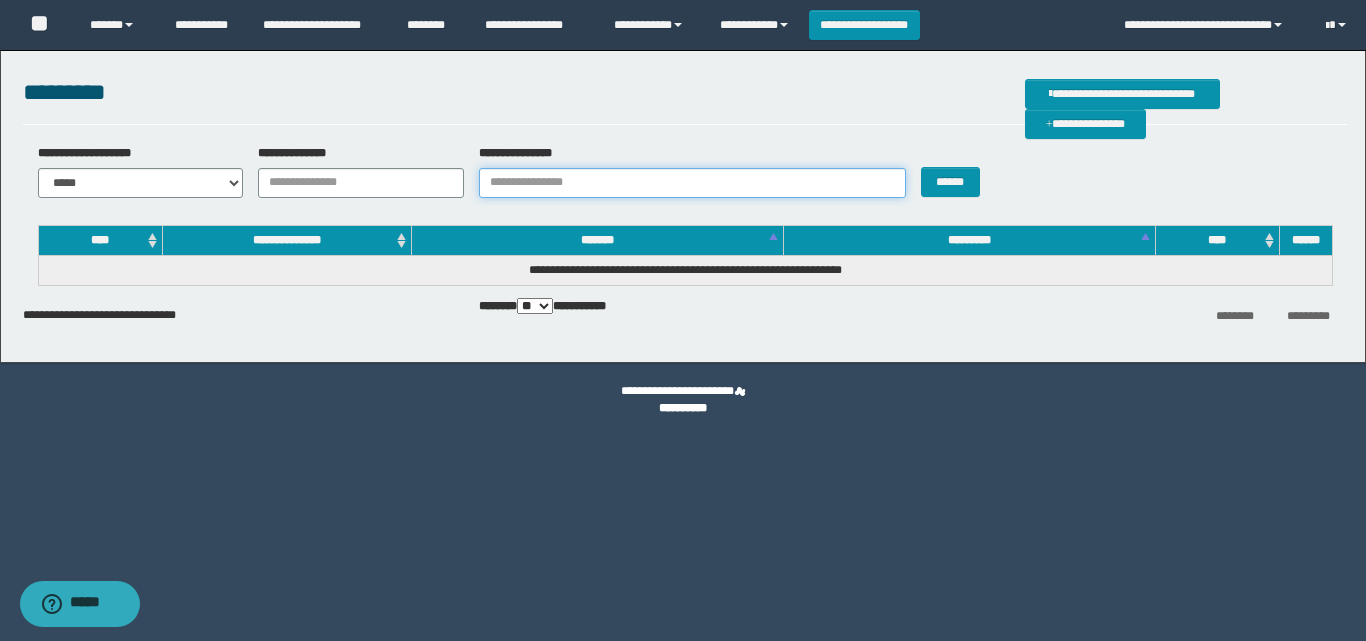 click on "**********" at bounding box center (692, 183) 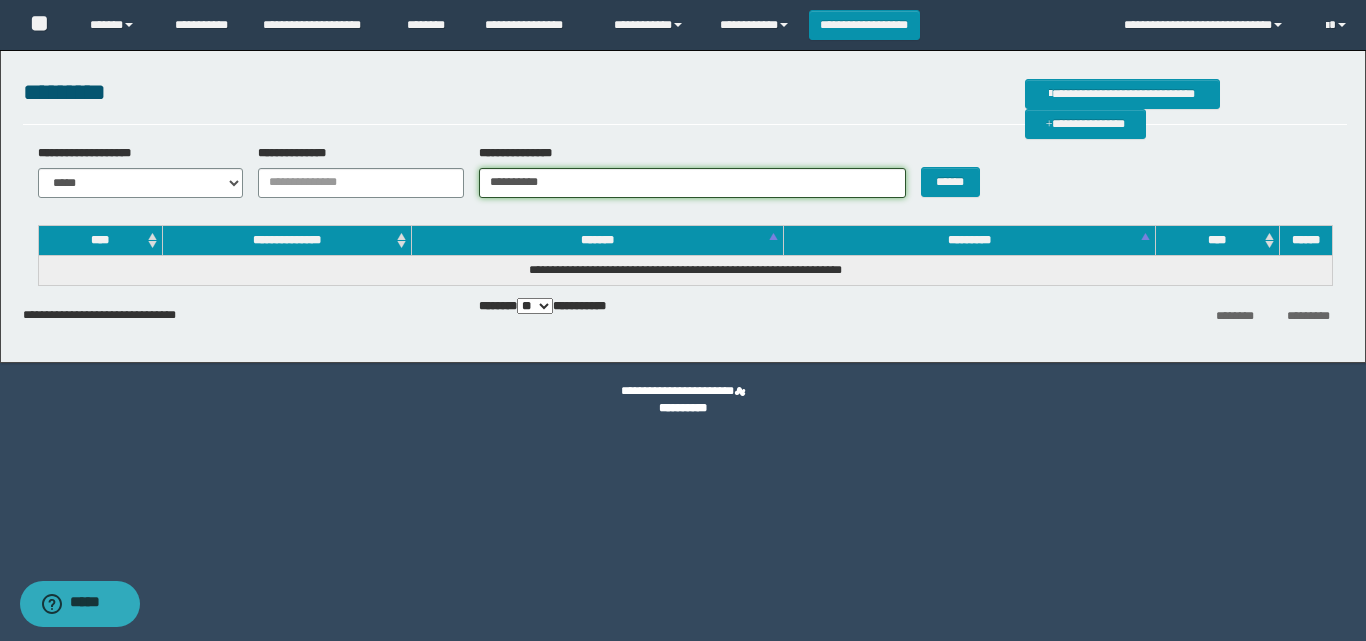 drag, startPoint x: 606, startPoint y: 182, endPoint x: 450, endPoint y: 182, distance: 156 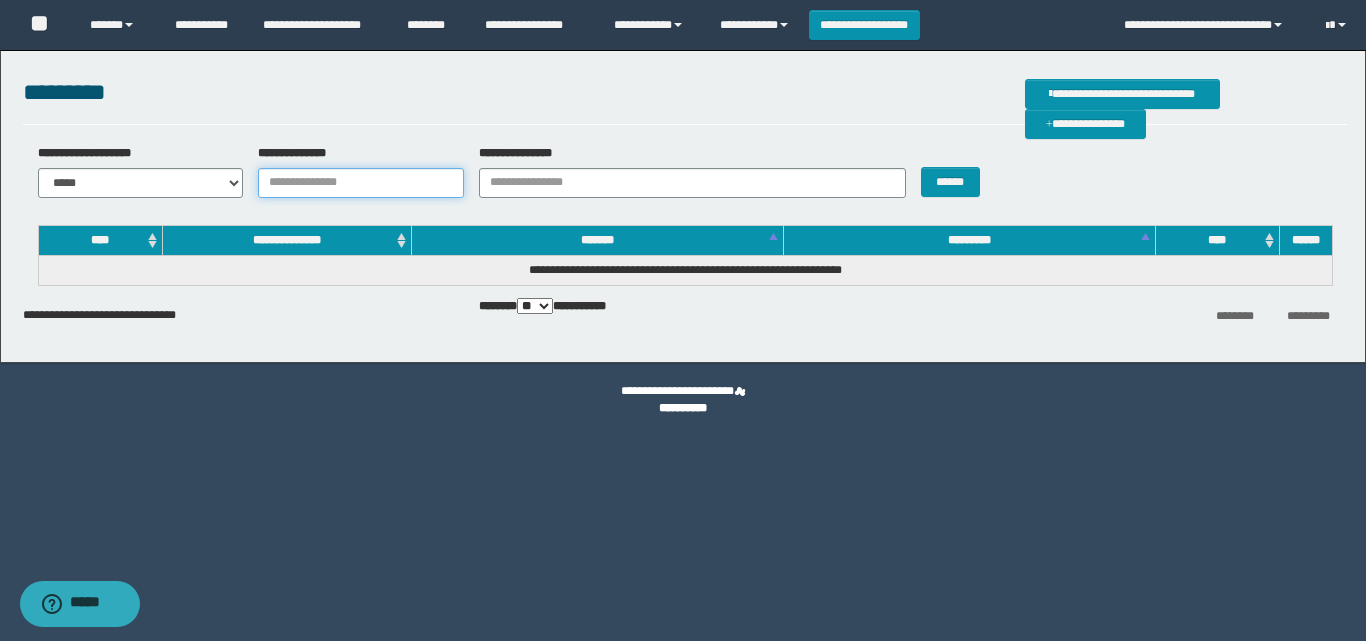 click on "**********" at bounding box center [361, 183] 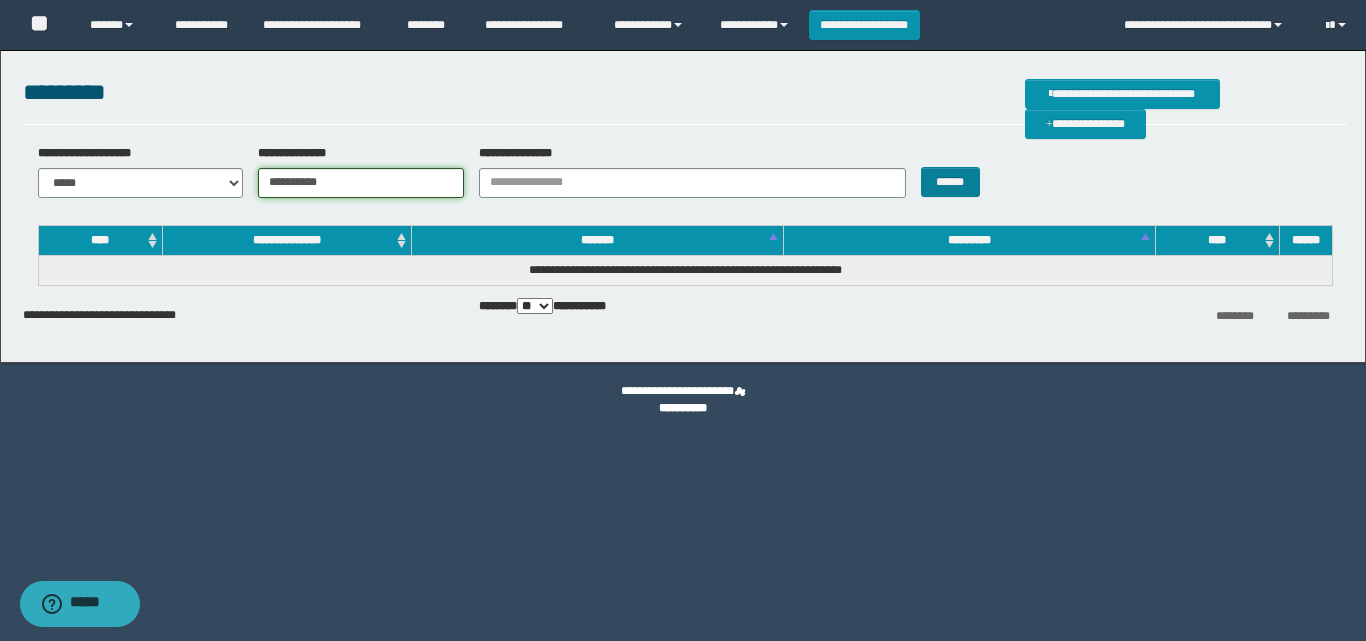 type on "**********" 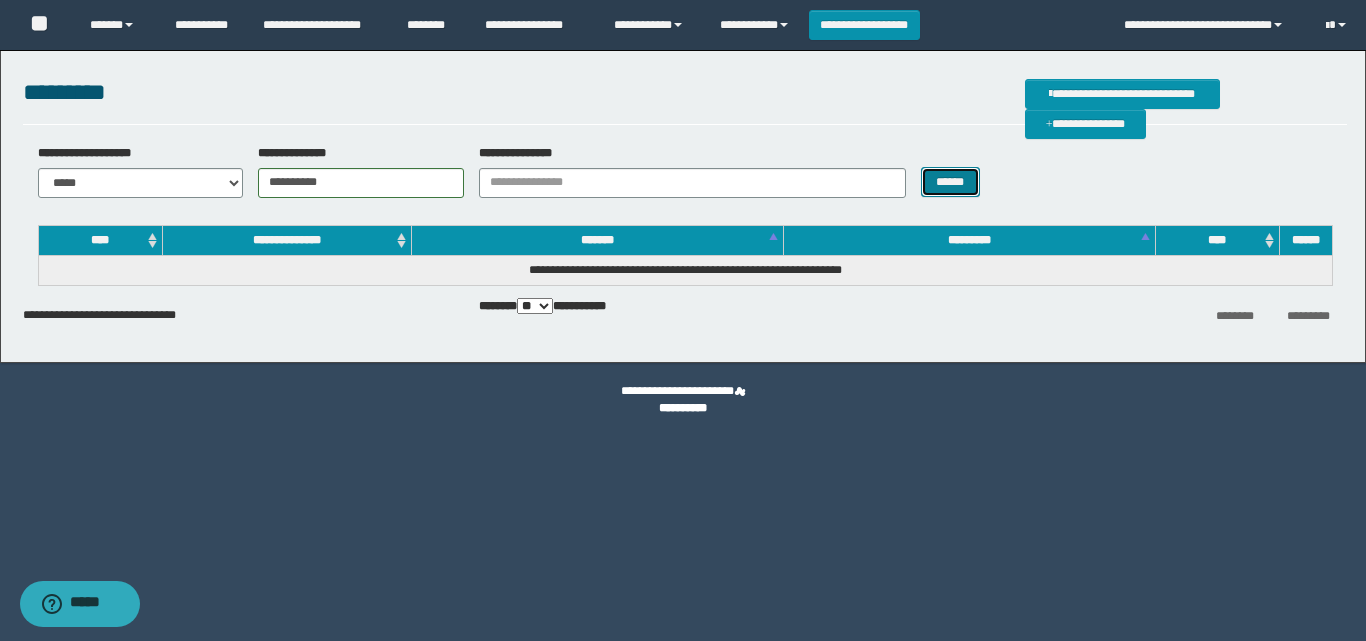 click on "******" at bounding box center [950, 182] 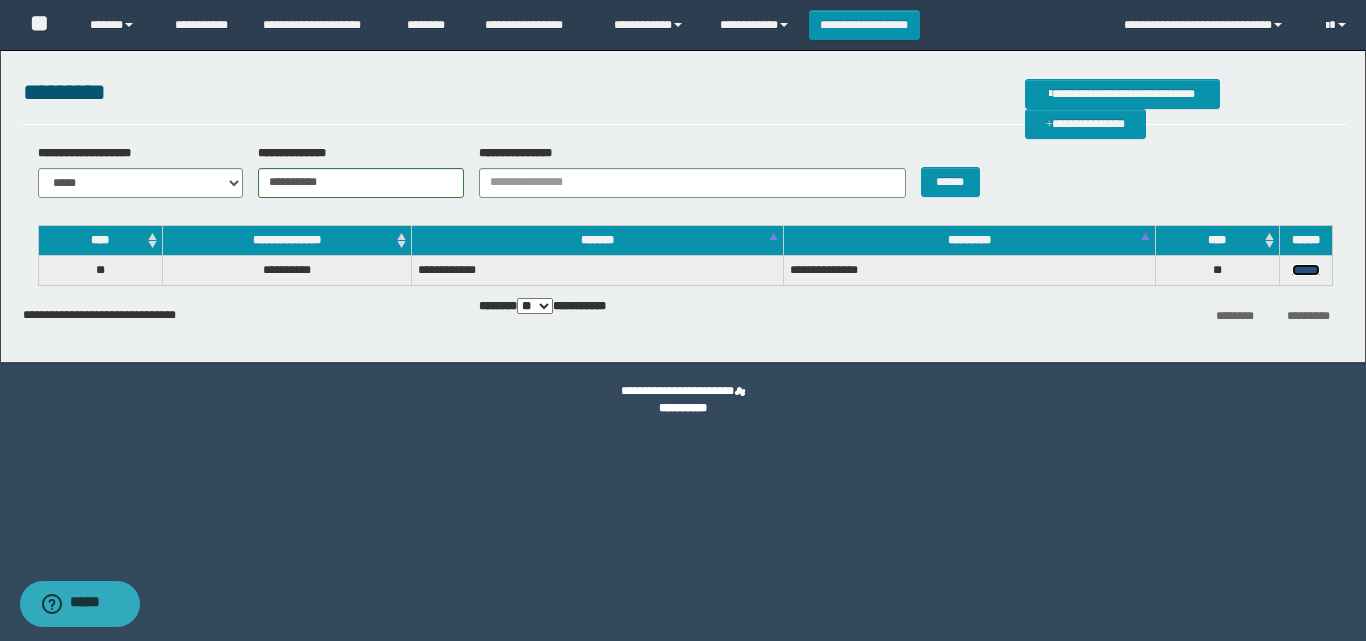 click on "******" at bounding box center [1306, 270] 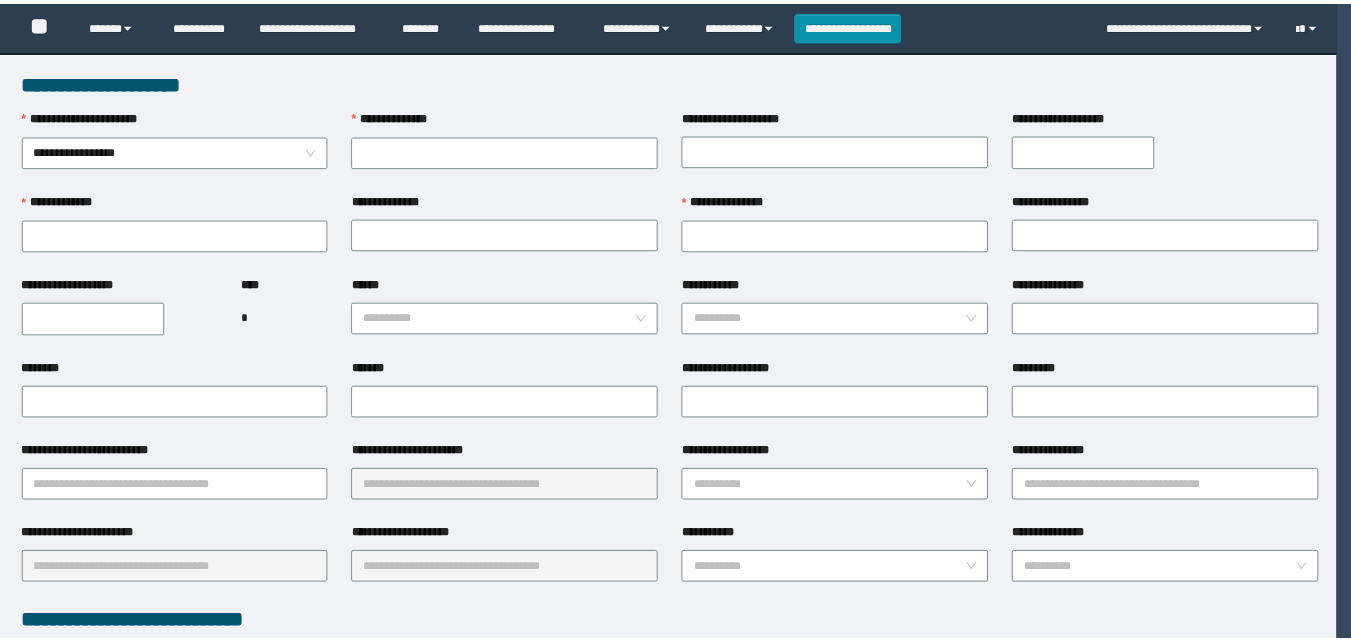 scroll, scrollTop: 0, scrollLeft: 0, axis: both 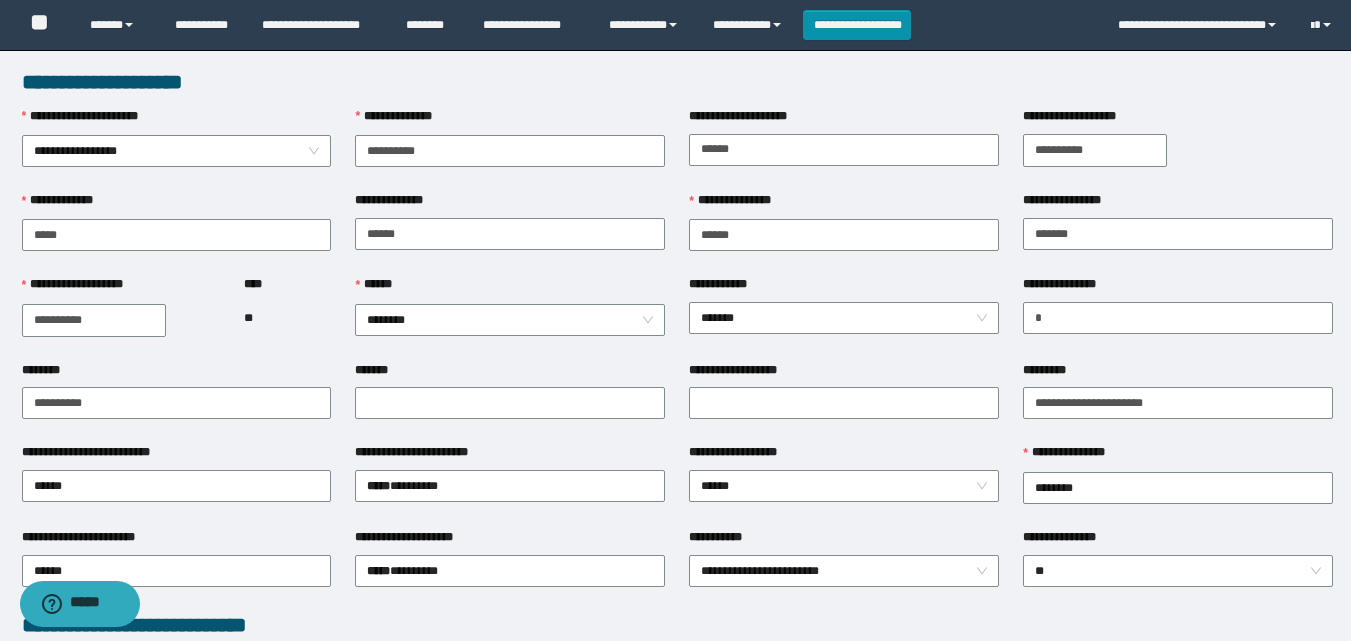 click on "**********" at bounding box center [1178, 204] 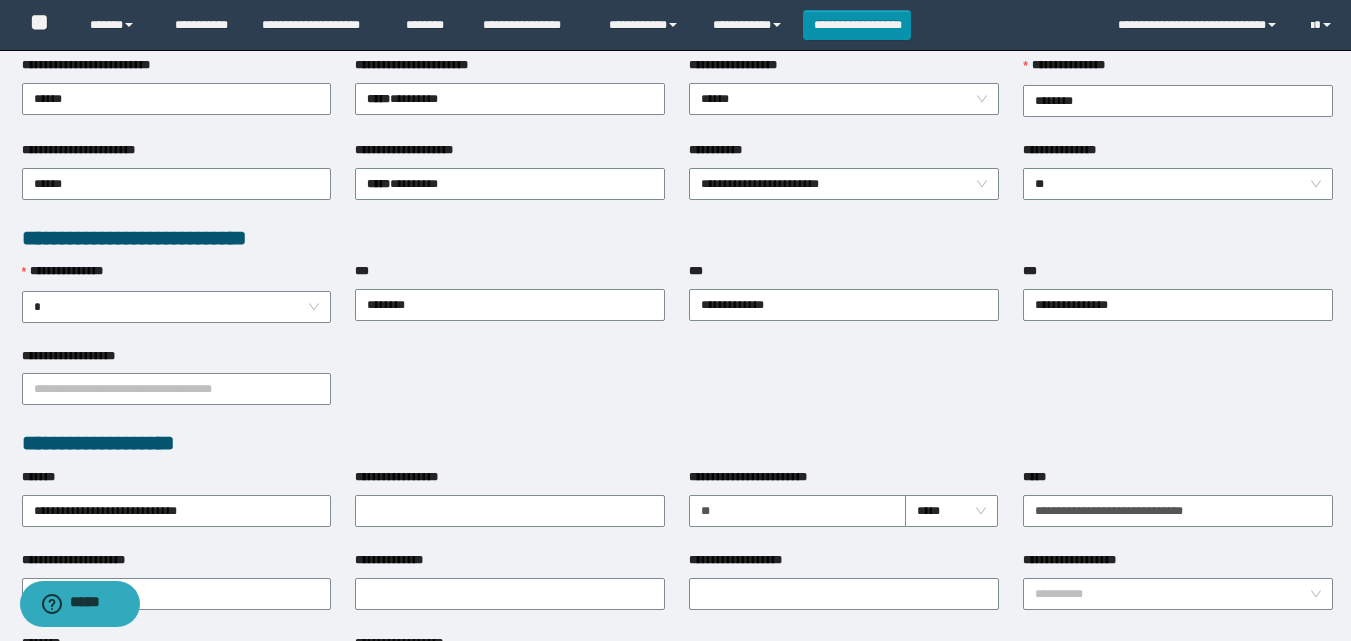 scroll, scrollTop: 400, scrollLeft: 0, axis: vertical 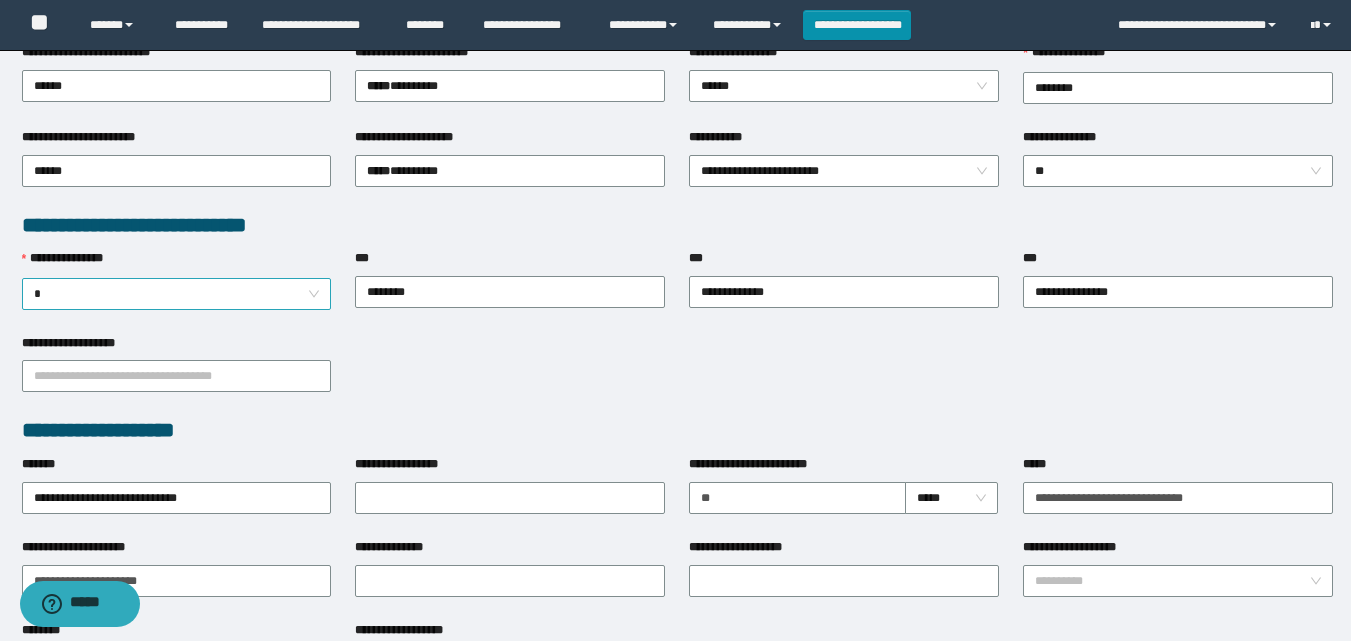 click on "*" at bounding box center (177, 294) 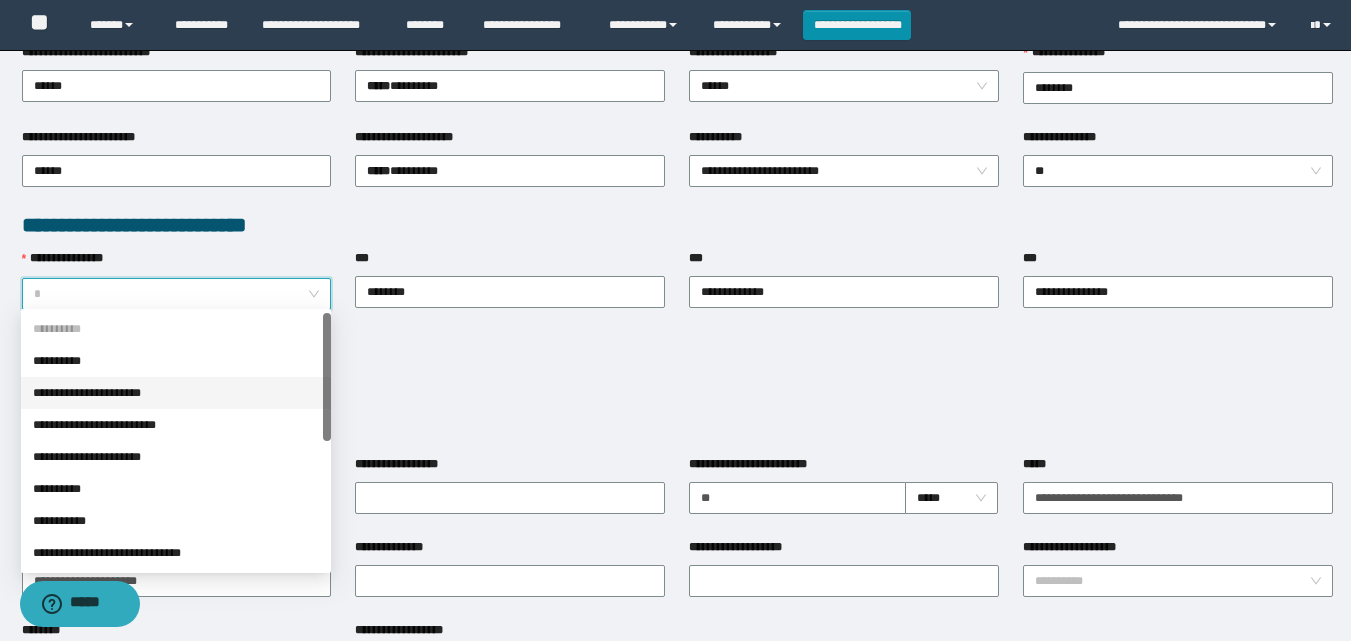 click on "**********" at bounding box center [176, 393] 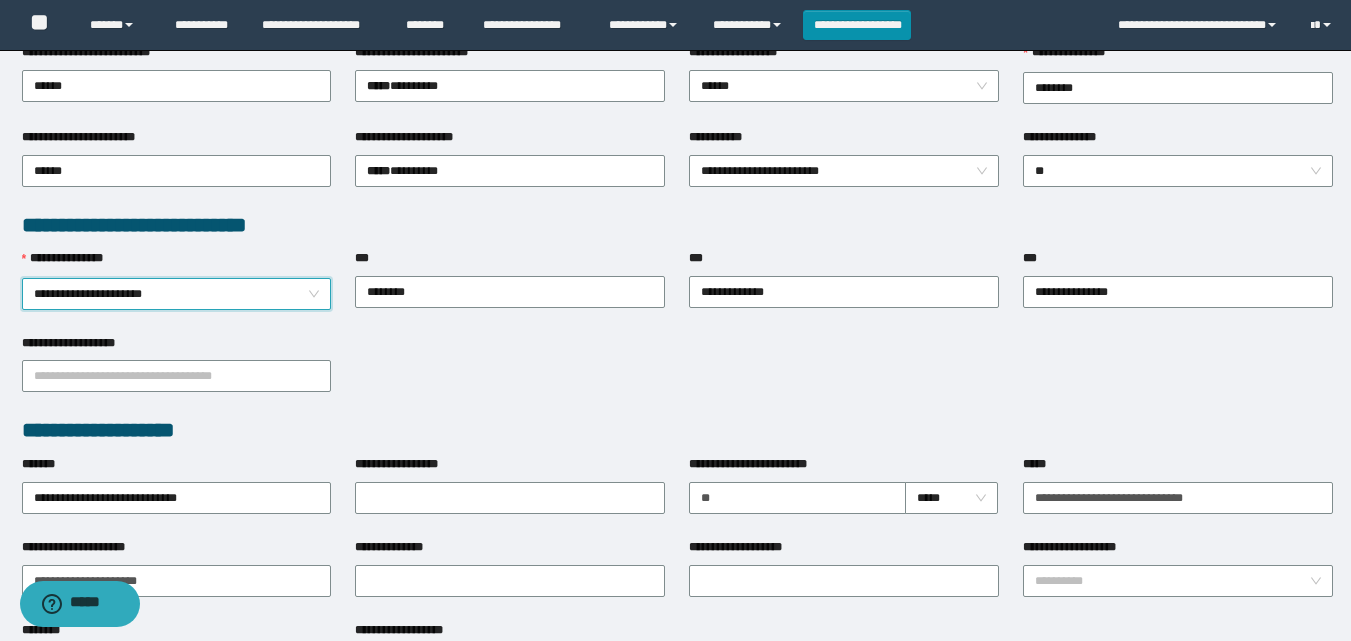 click on "**********" at bounding box center [677, 375] 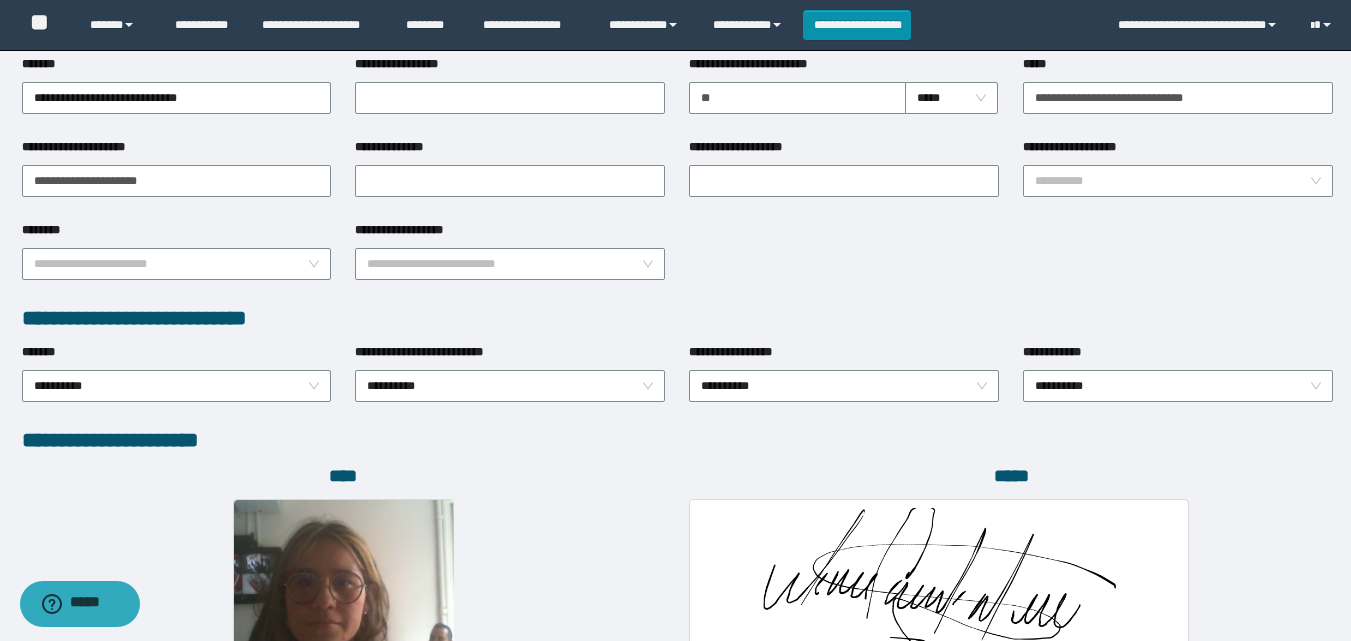 scroll, scrollTop: 600, scrollLeft: 0, axis: vertical 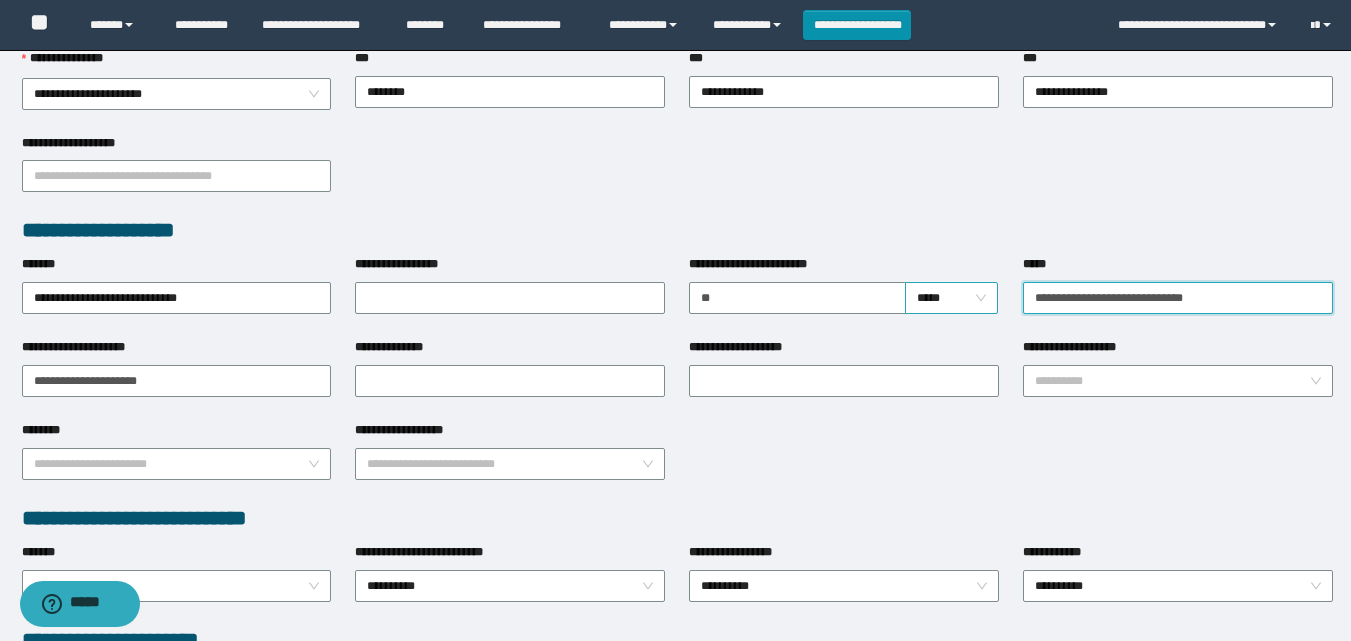 drag, startPoint x: 1249, startPoint y: 291, endPoint x: 960, endPoint y: 290, distance: 289.00174 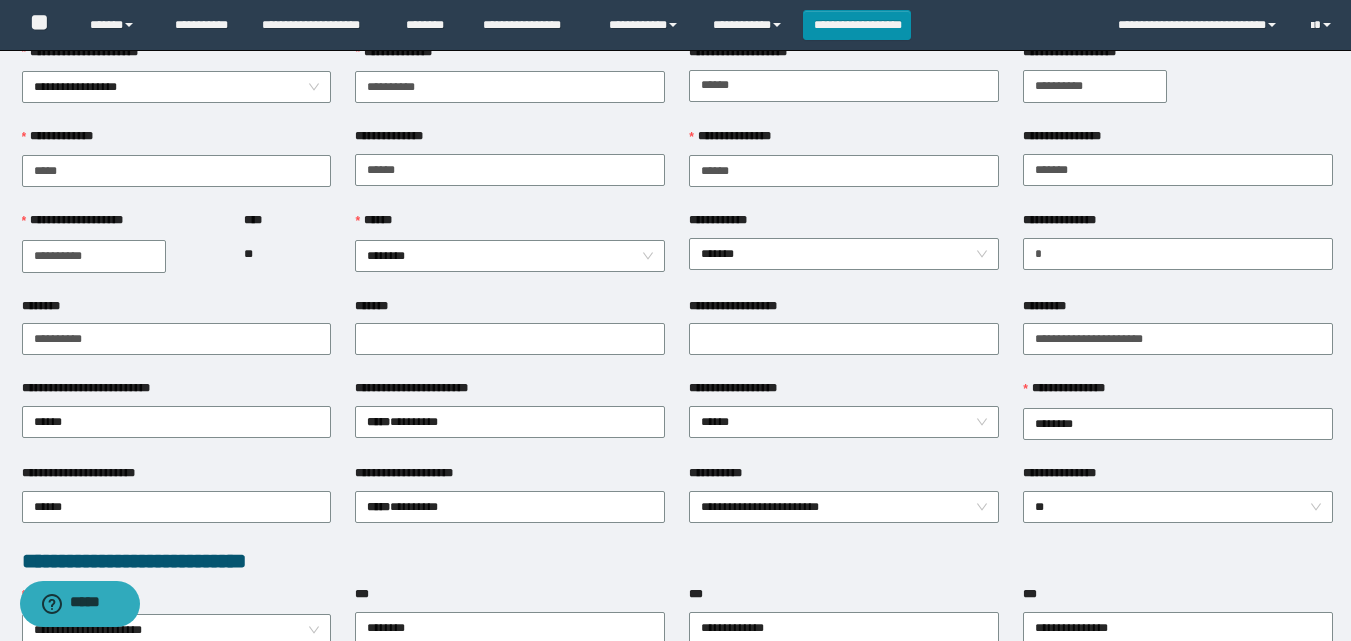 scroll, scrollTop: 0, scrollLeft: 0, axis: both 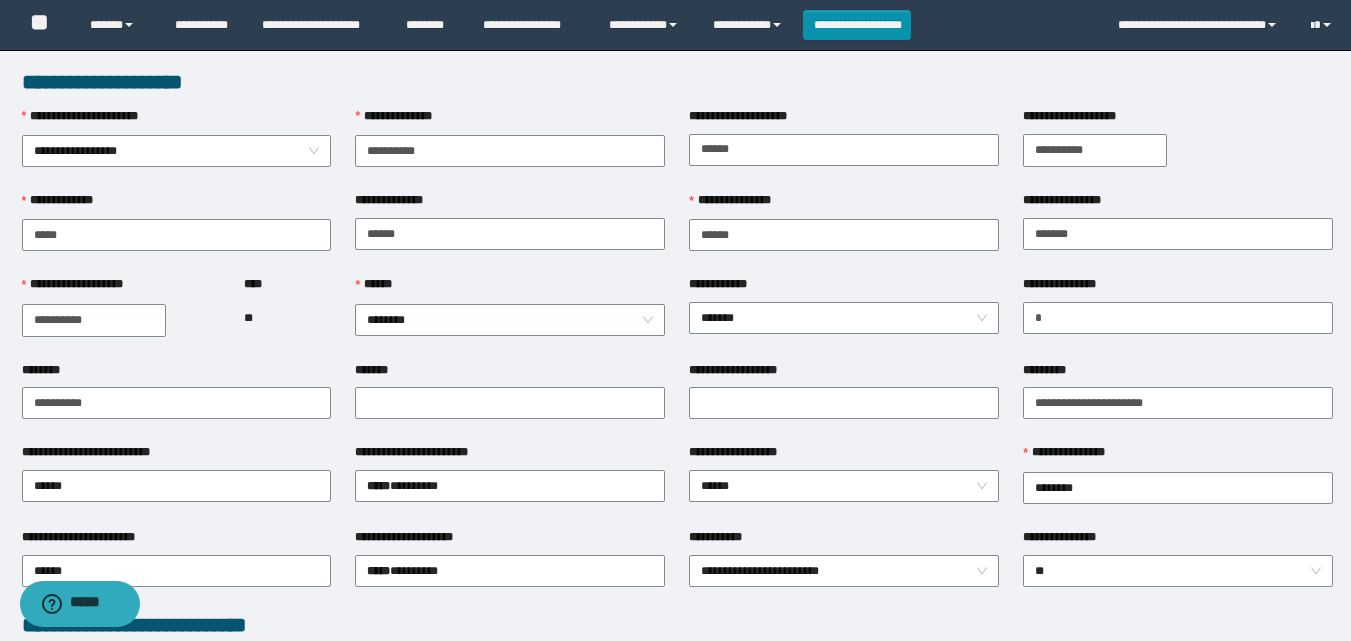 type on "**********" 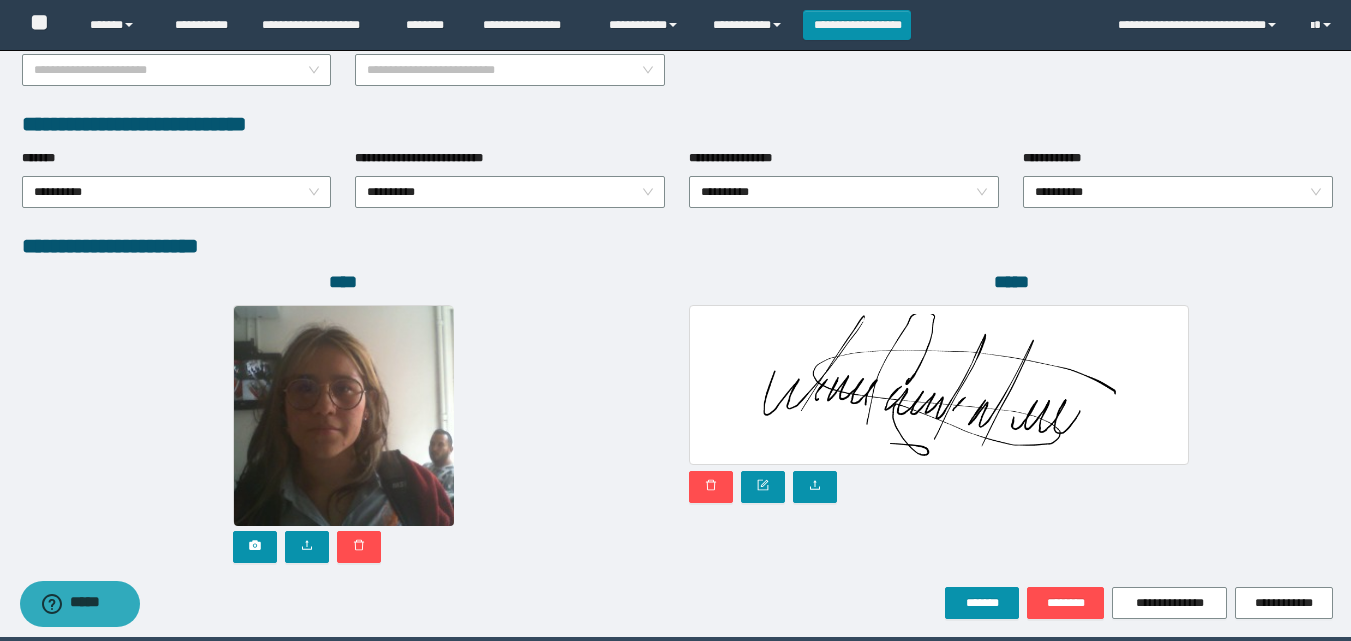 scroll, scrollTop: 1064, scrollLeft: 0, axis: vertical 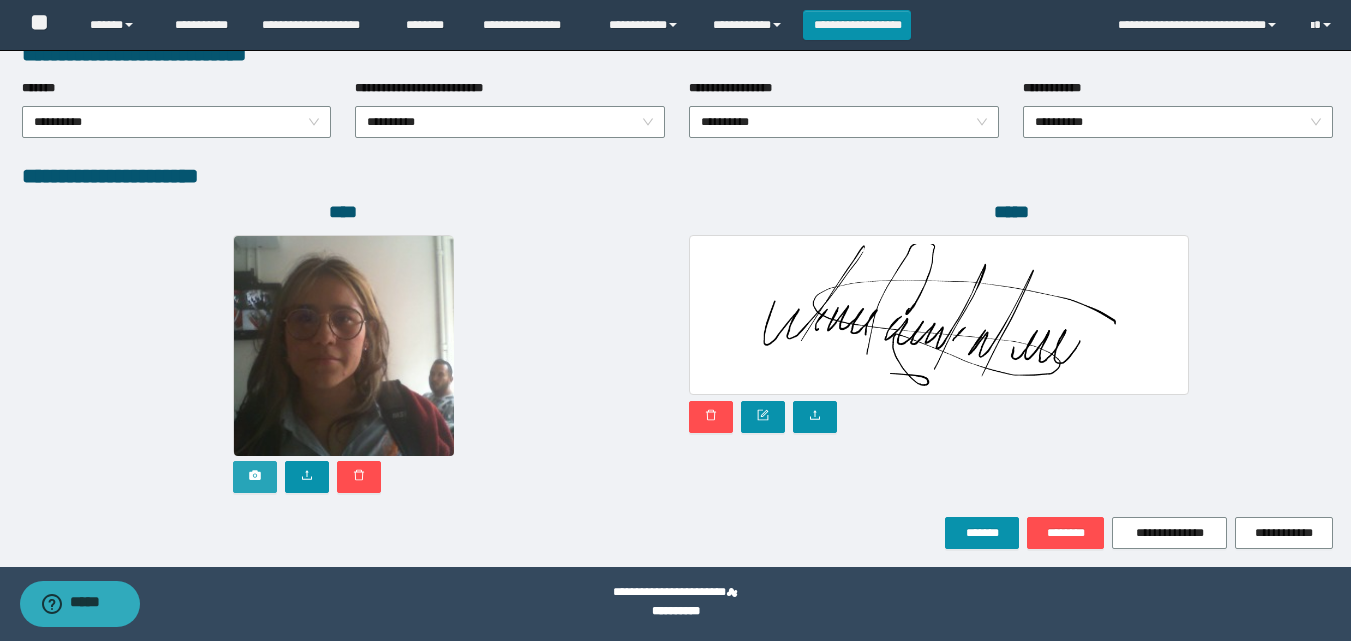 click 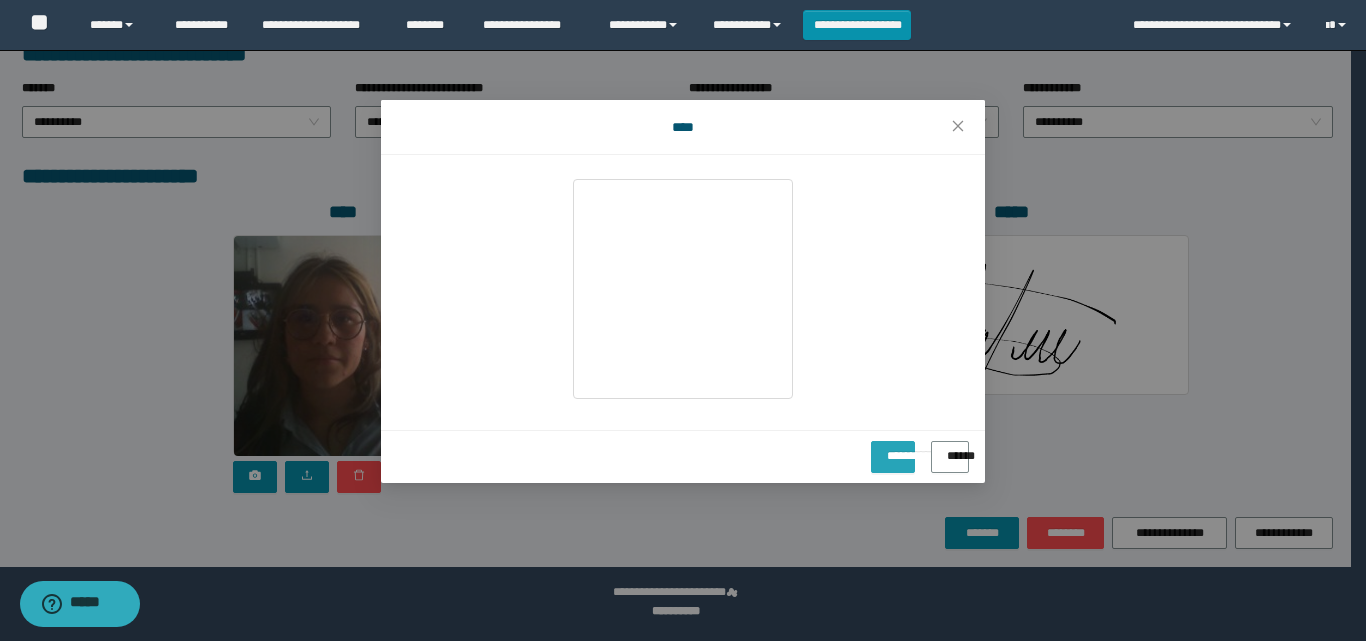 click on "**********" at bounding box center (893, 449) 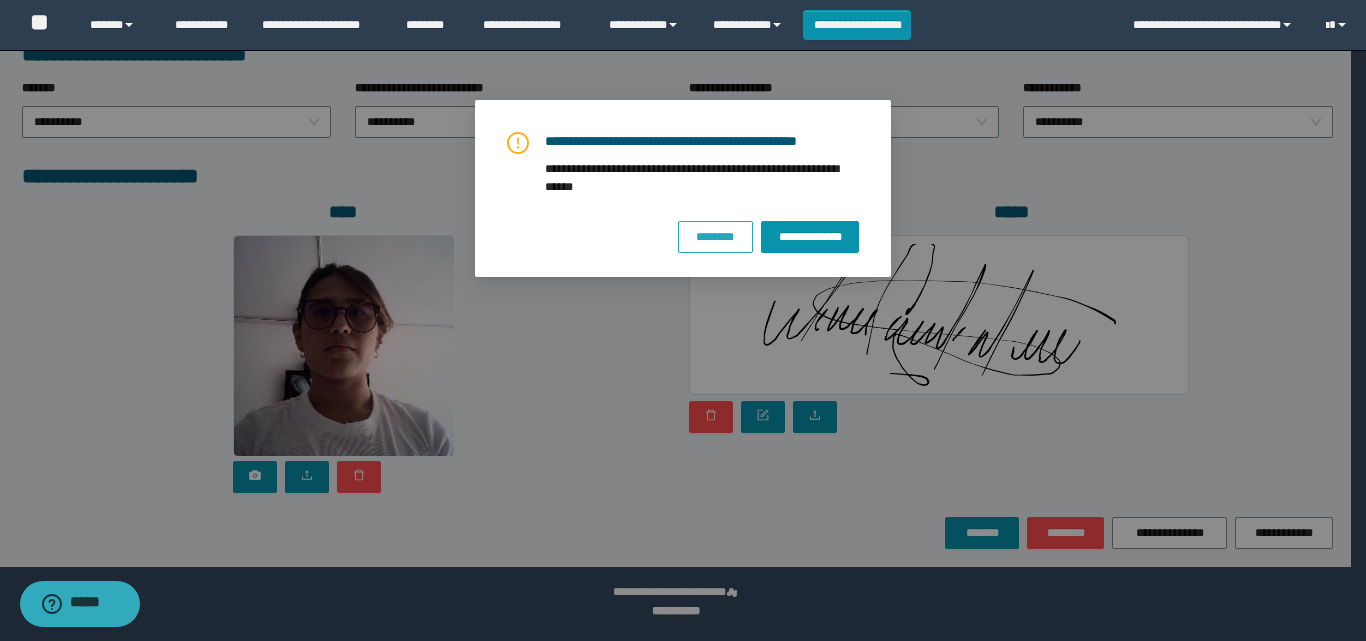 click on "********" at bounding box center [715, 237] 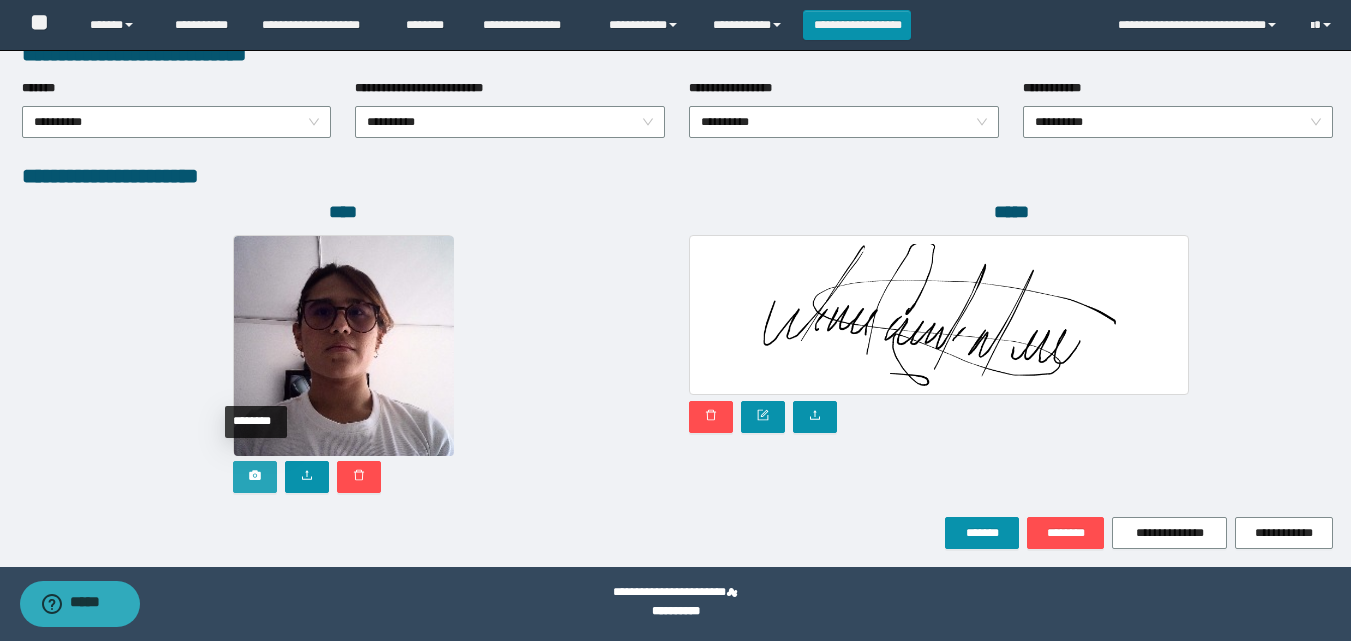 click at bounding box center [255, 477] 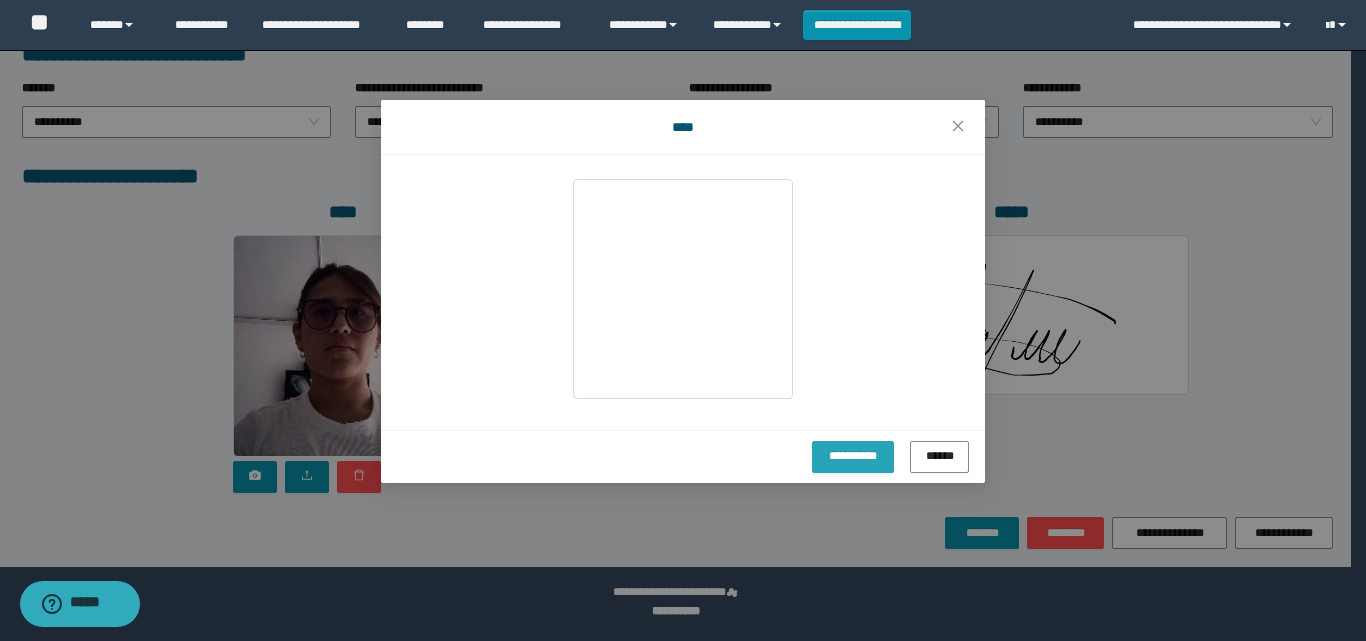 click on "**********" at bounding box center [852, 455] 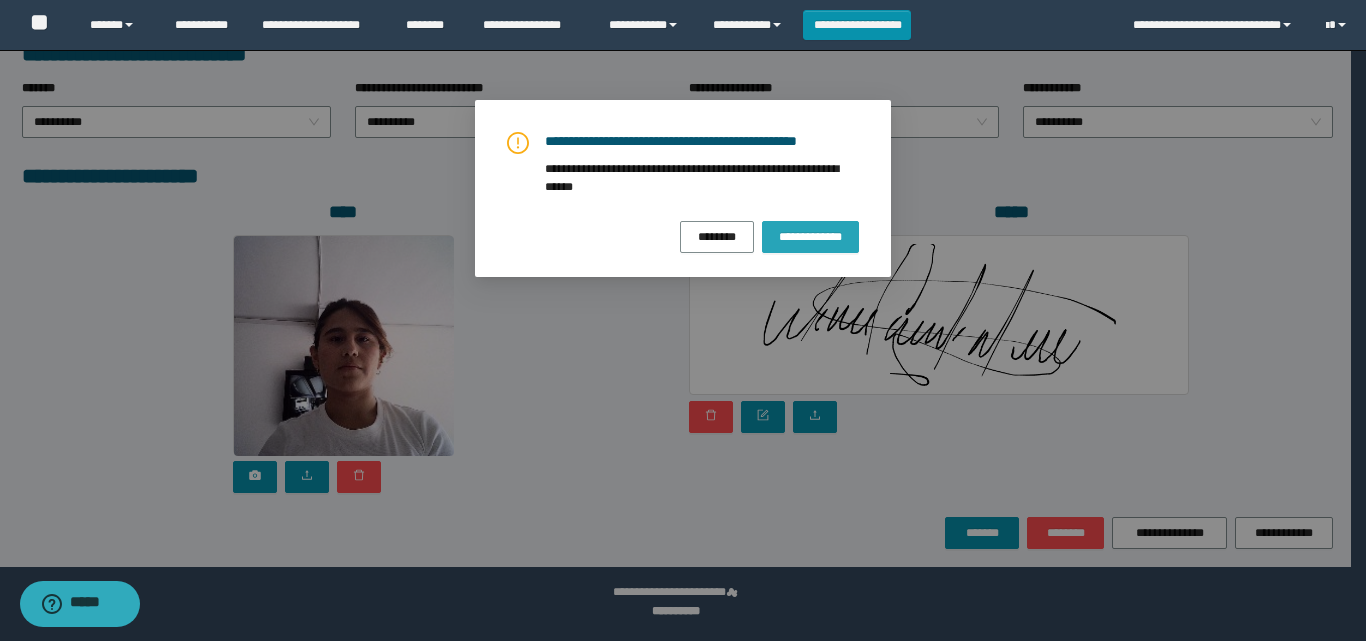 click on "**********" at bounding box center (810, 237) 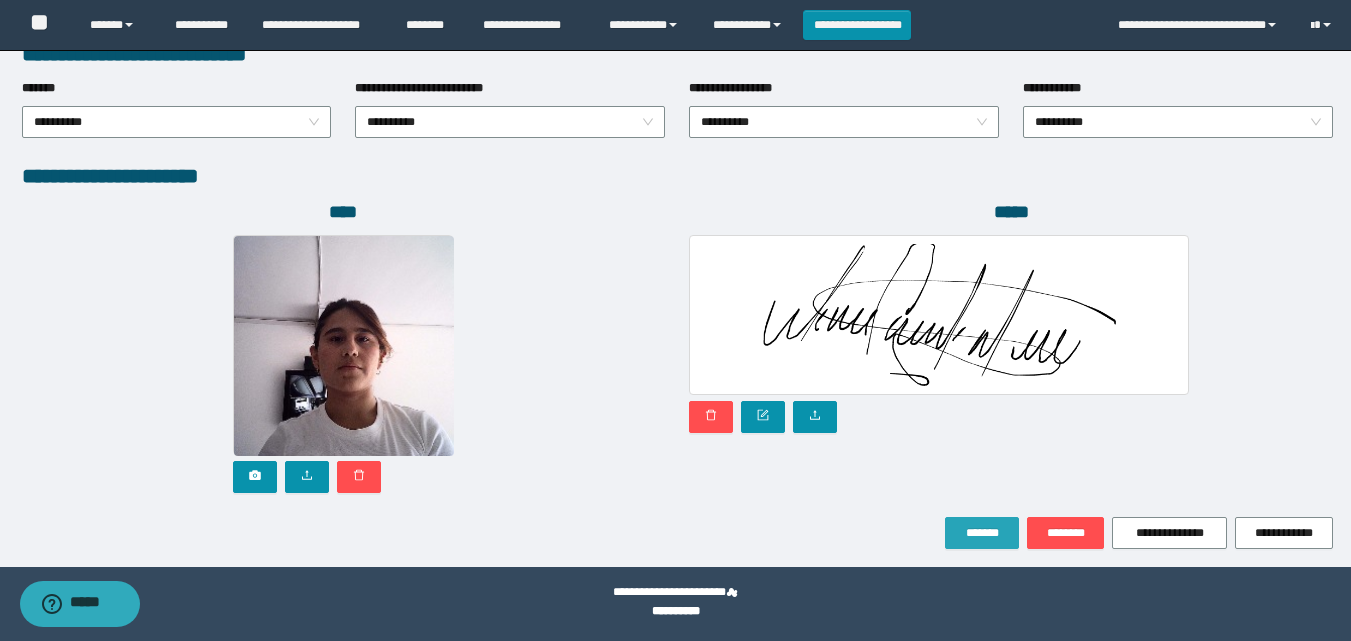 click on "*******" at bounding box center (982, 533) 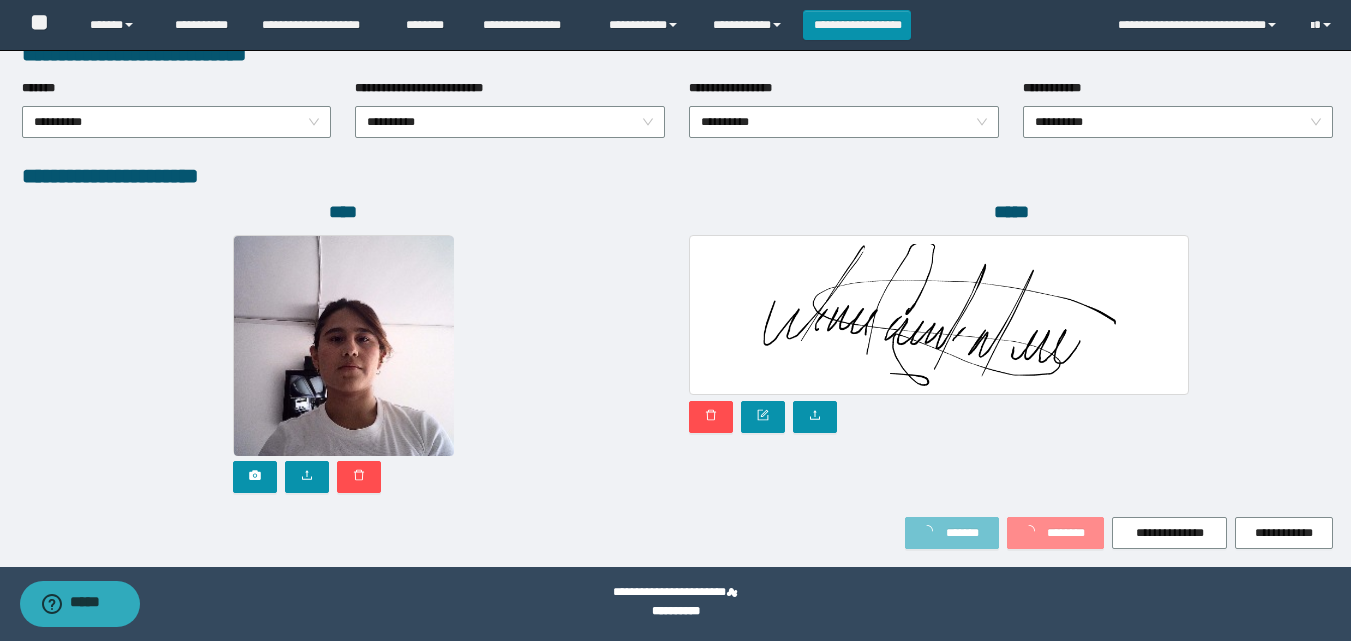 scroll, scrollTop: 1117, scrollLeft: 0, axis: vertical 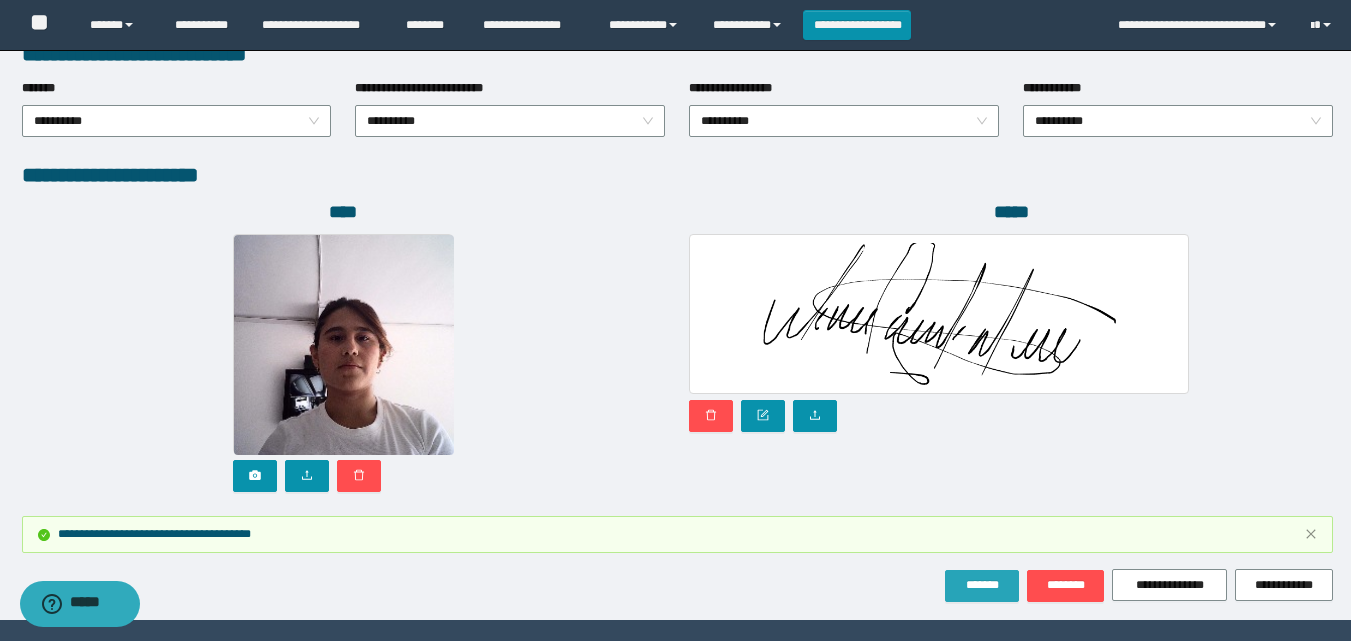 click on "*******" at bounding box center (982, 585) 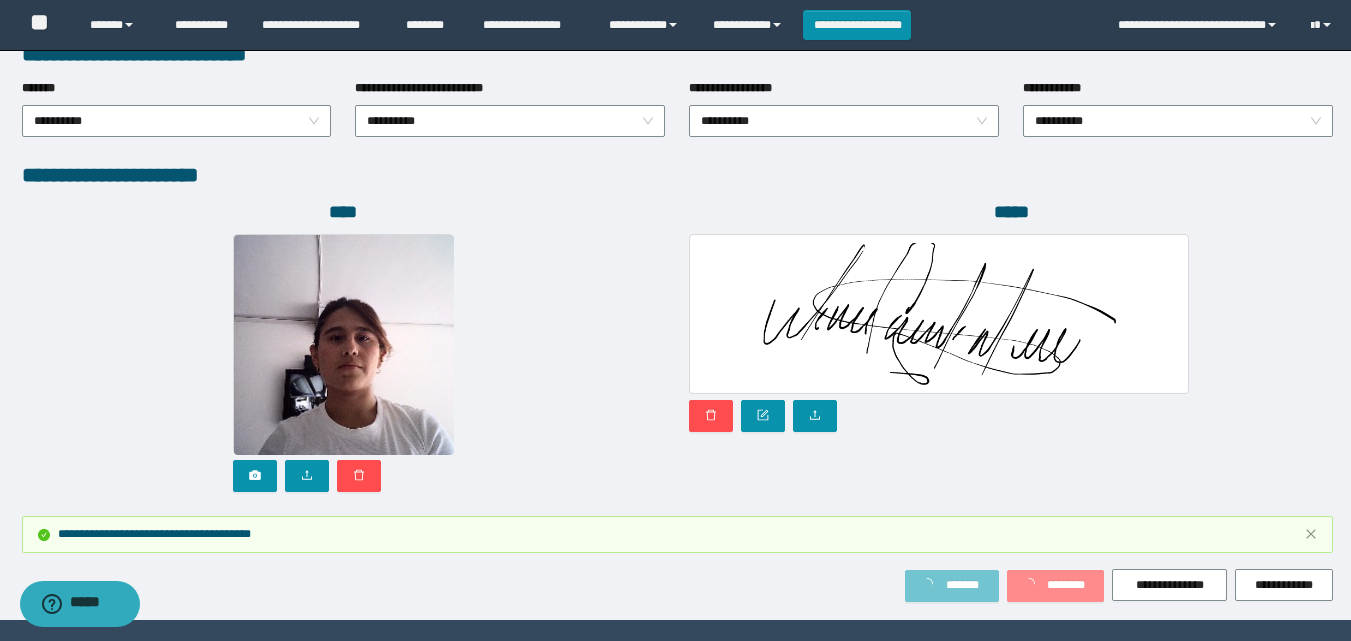 click on "*******" at bounding box center (962, 585) 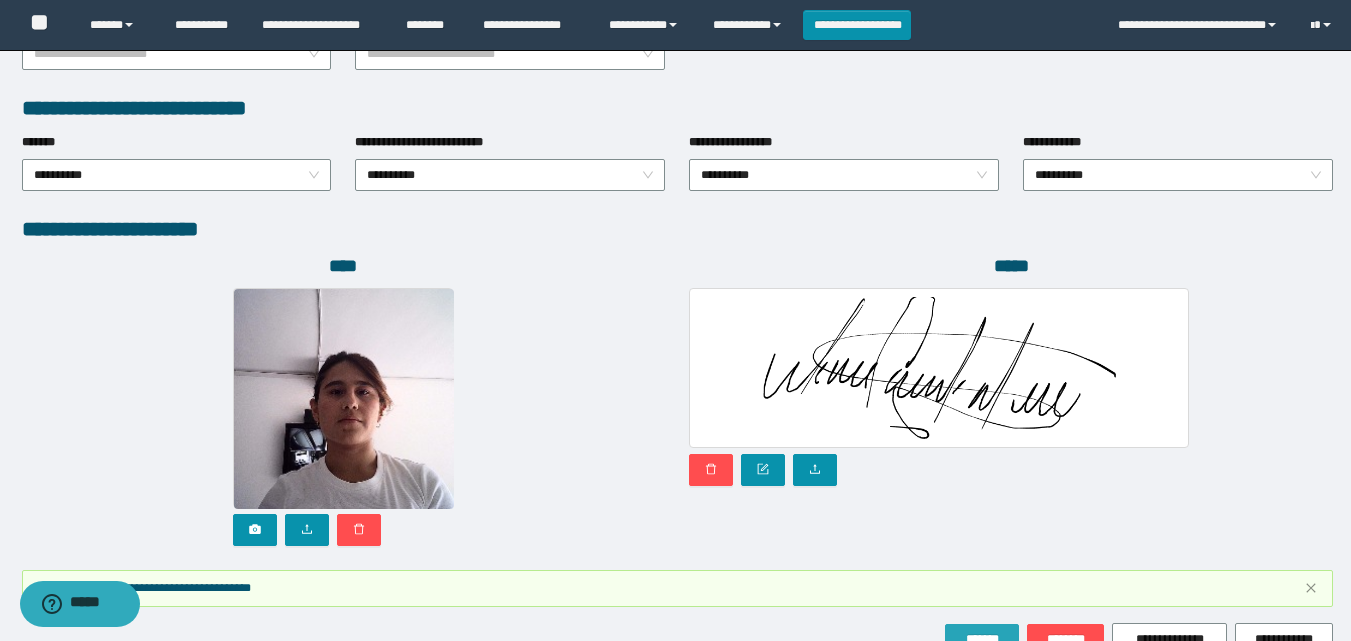 scroll, scrollTop: 1169, scrollLeft: 0, axis: vertical 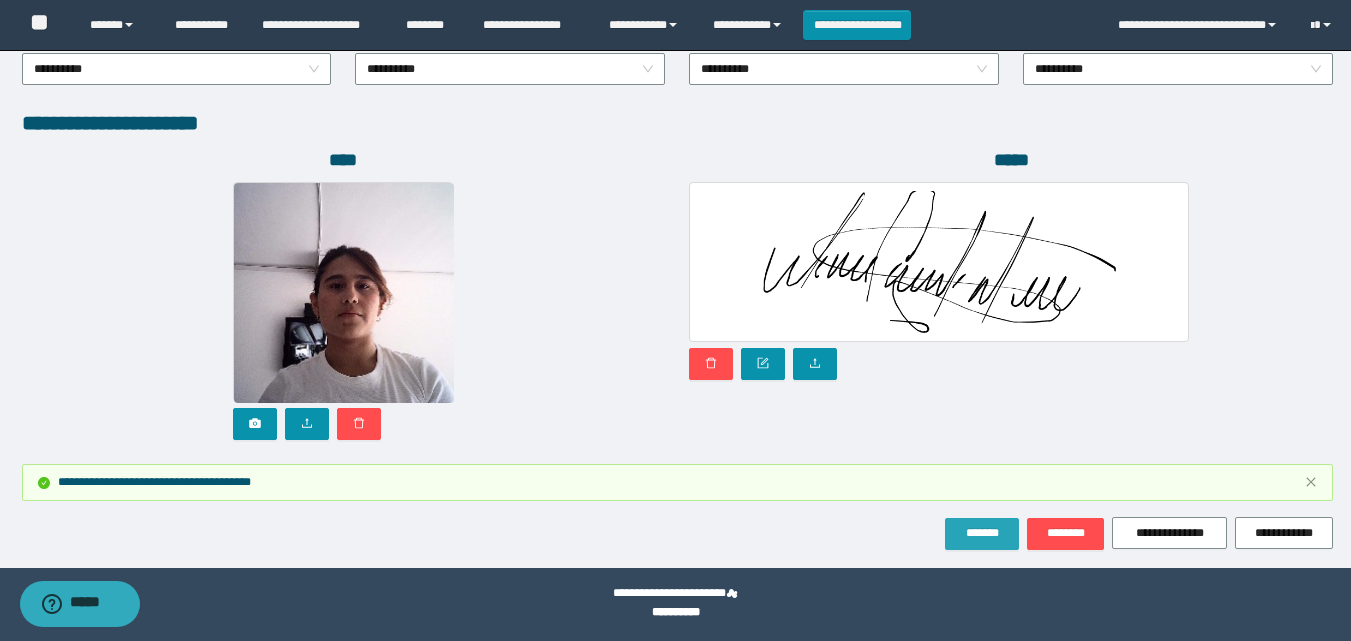 click on "*******" at bounding box center (982, 533) 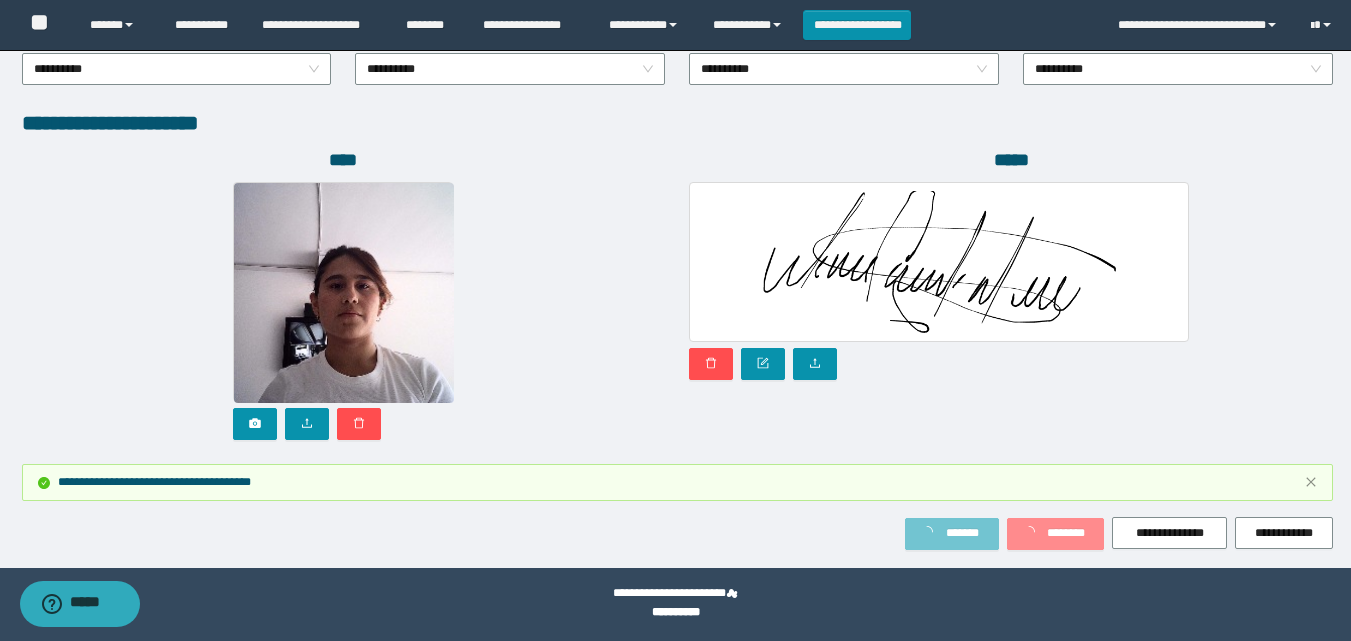 click on "*******" at bounding box center (962, 533) 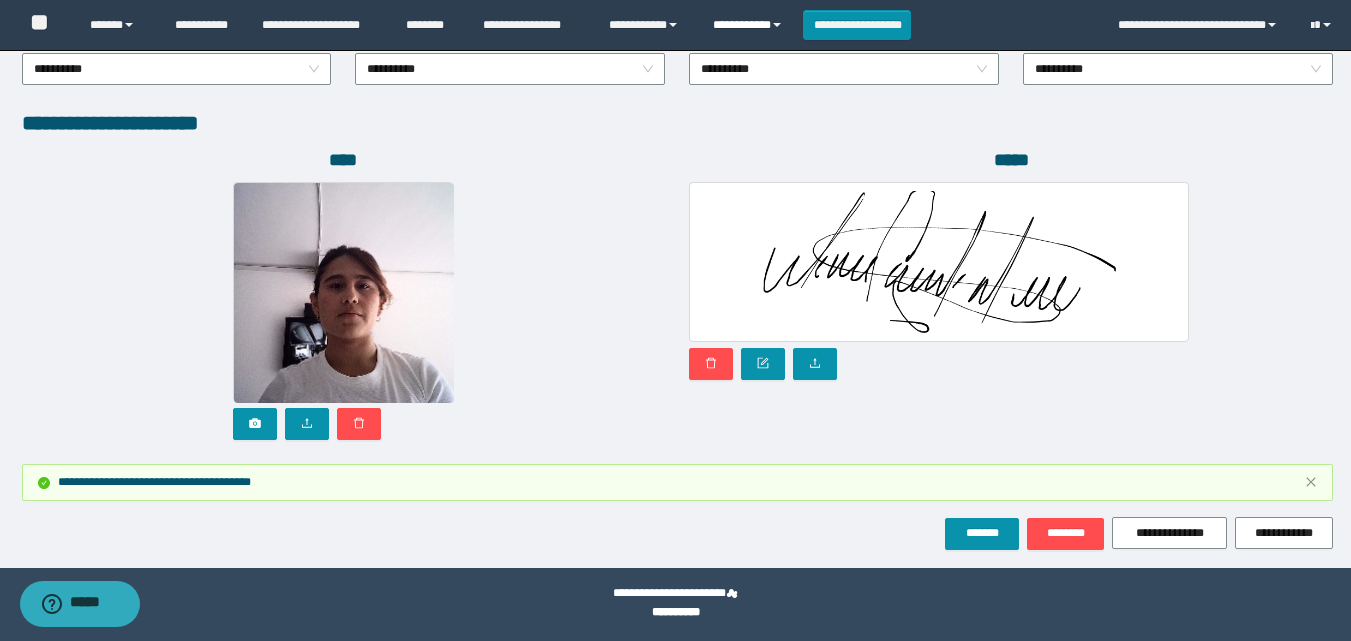 click on "**********" at bounding box center (750, 25) 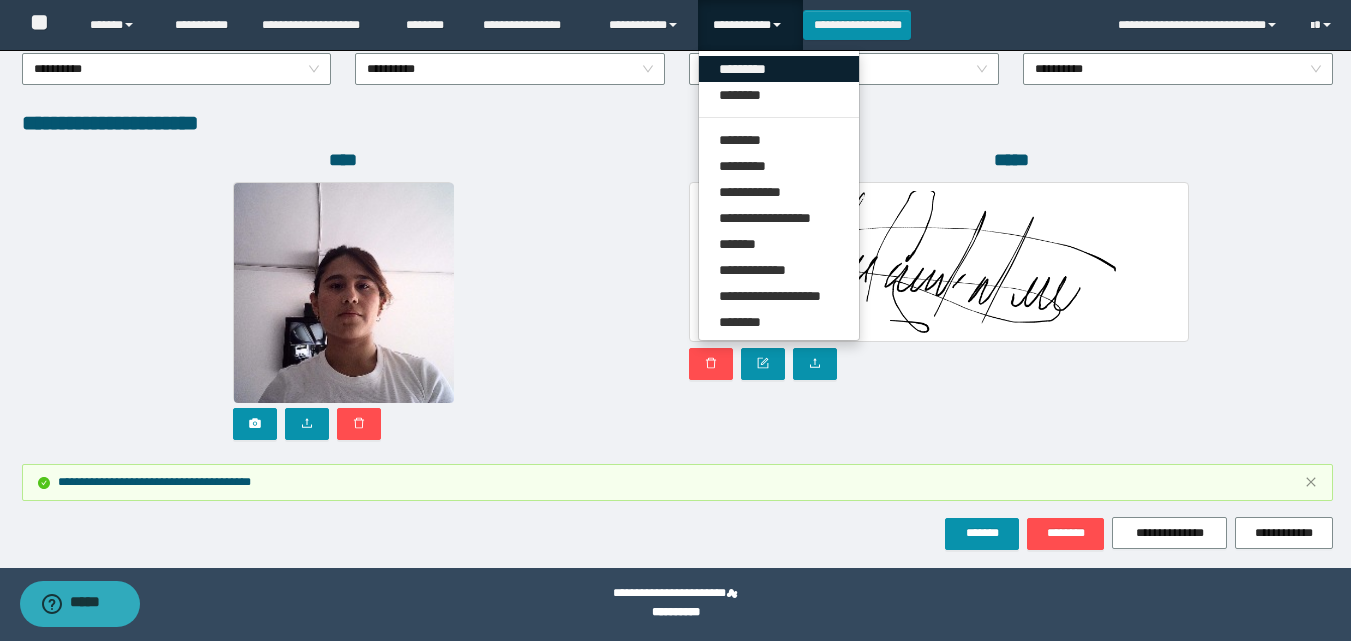 click on "*********" at bounding box center (779, 69) 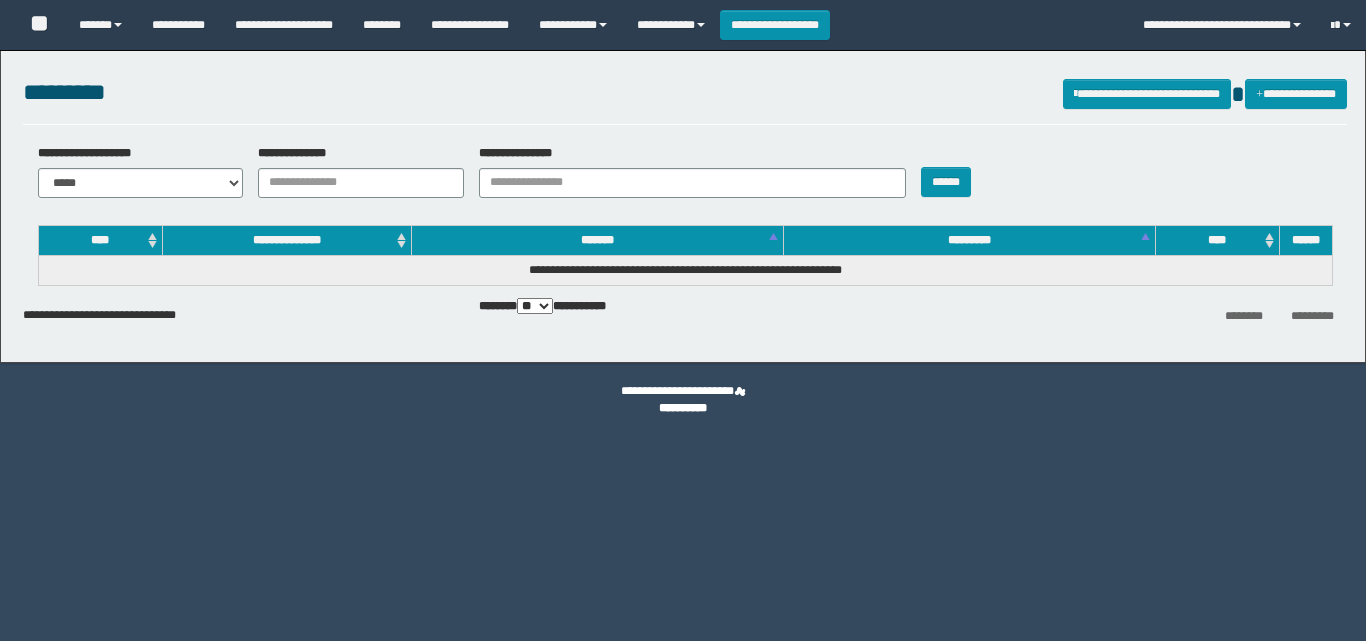 scroll, scrollTop: 0, scrollLeft: 0, axis: both 